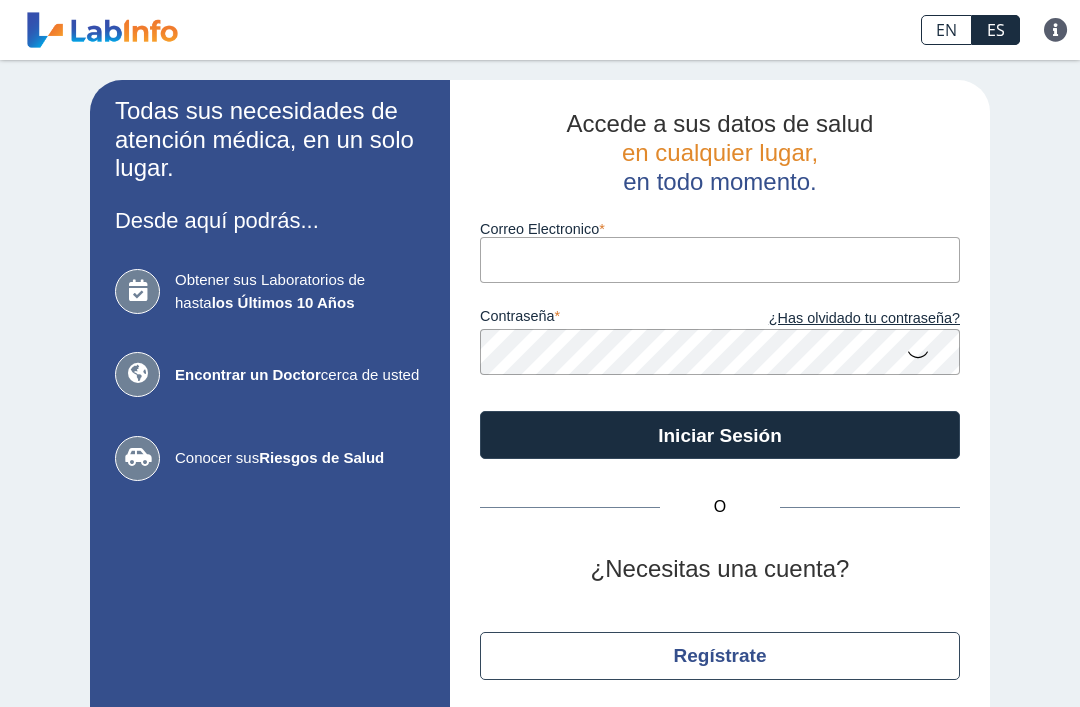 scroll, scrollTop: 0, scrollLeft: 0, axis: both 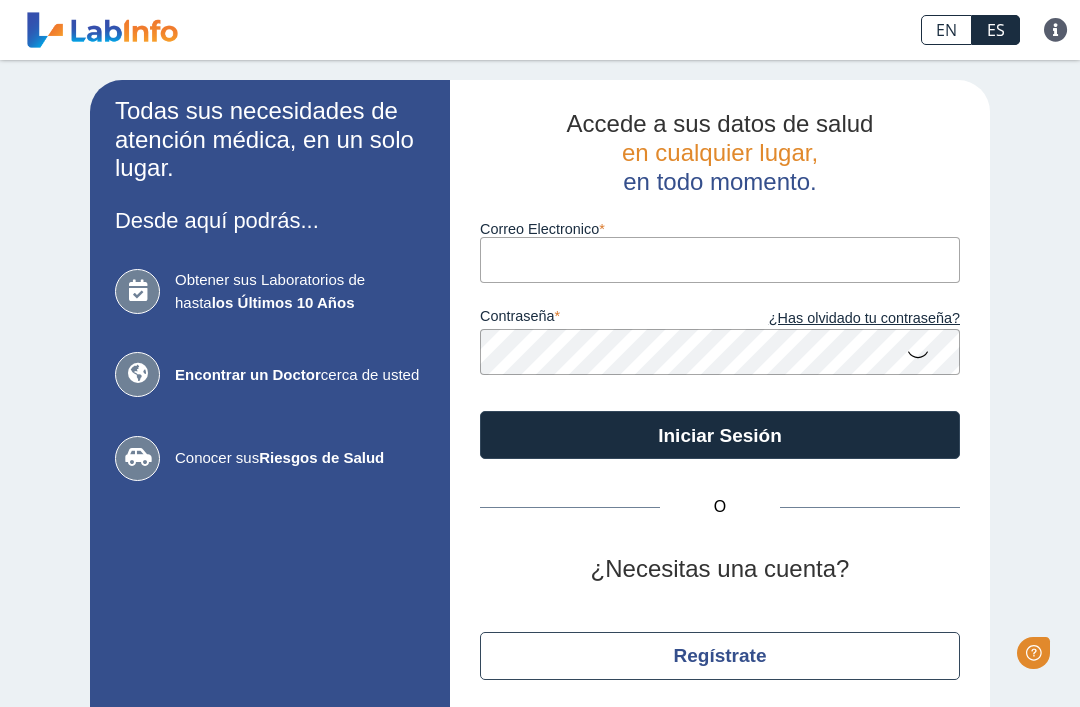 click on "Correo Electronico" at bounding box center (720, 259) 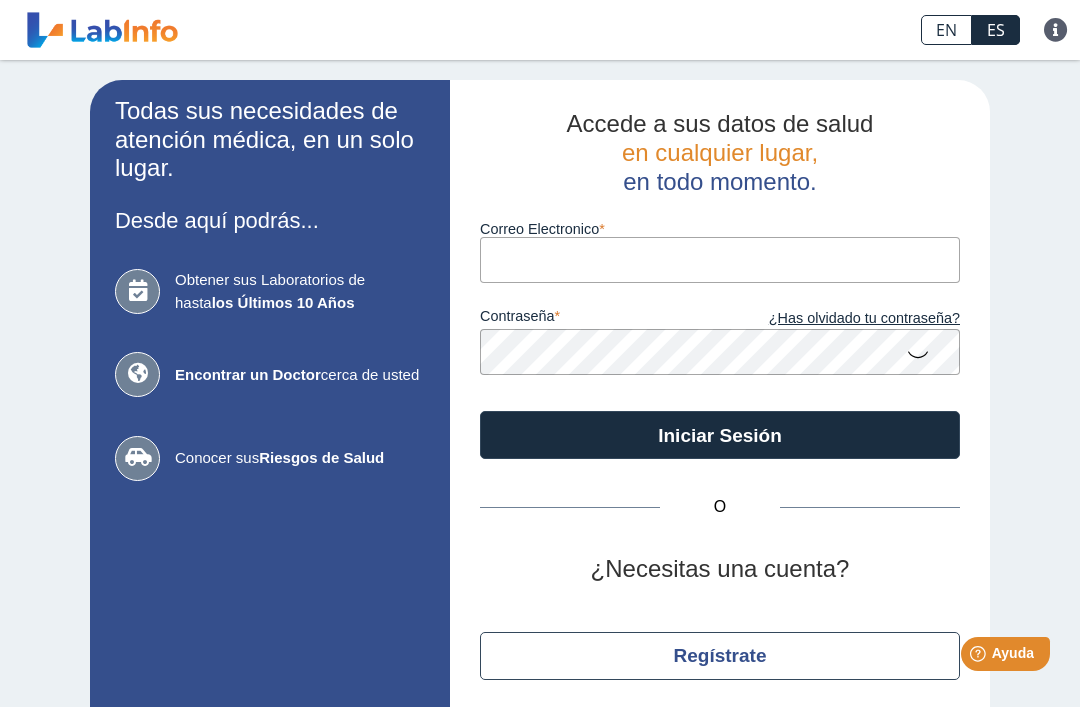 click on "Correo Electronico" at bounding box center (720, 259) 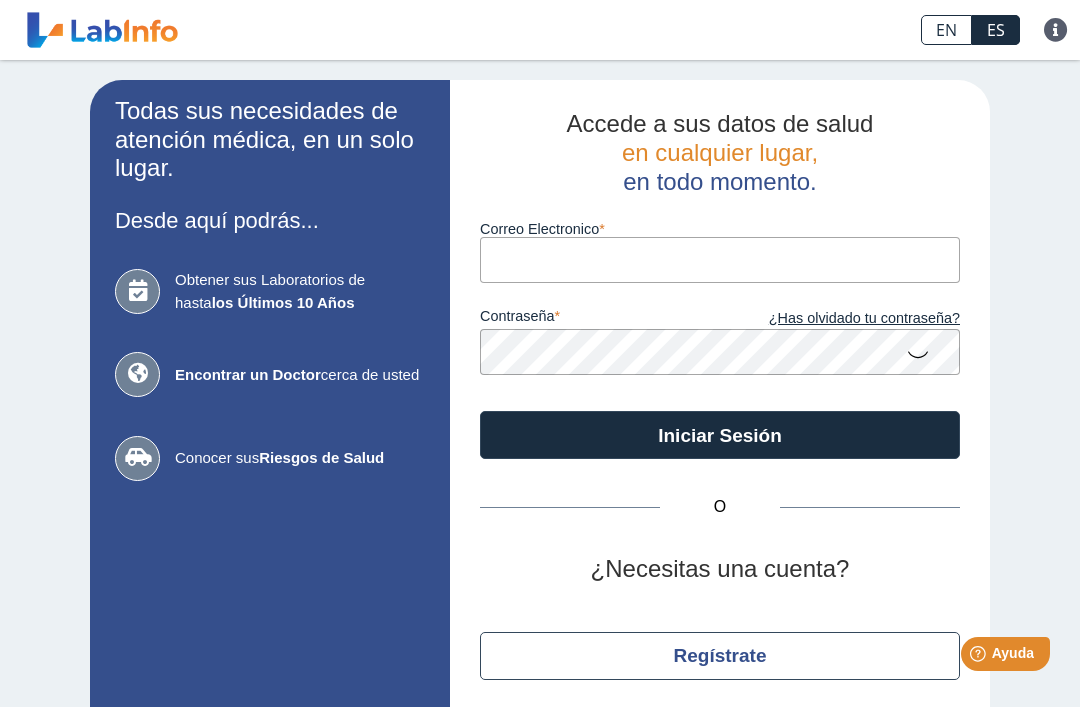 type on "[EMAIL]" 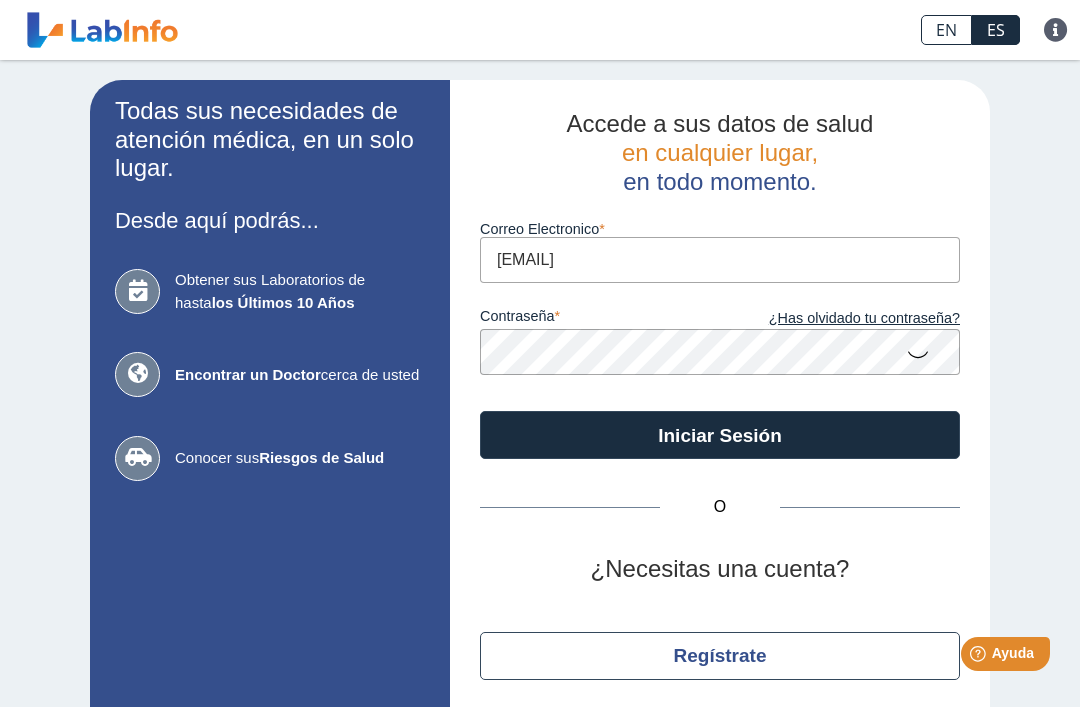 click on "Iniciar Sesión" 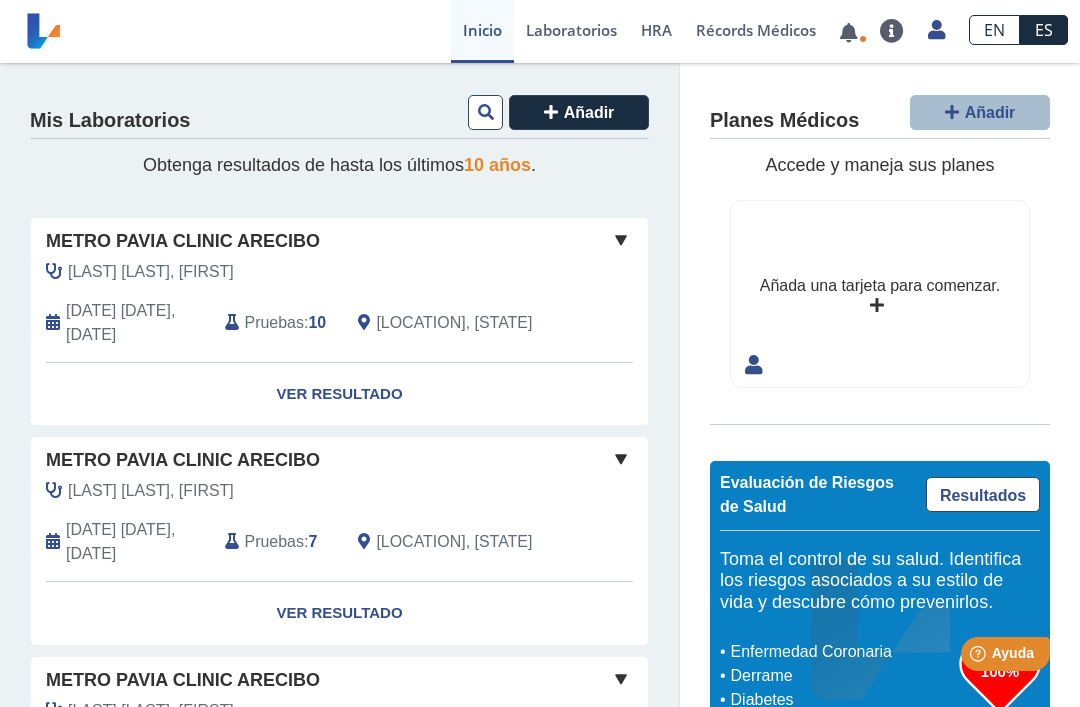 scroll, scrollTop: 0, scrollLeft: 0, axis: both 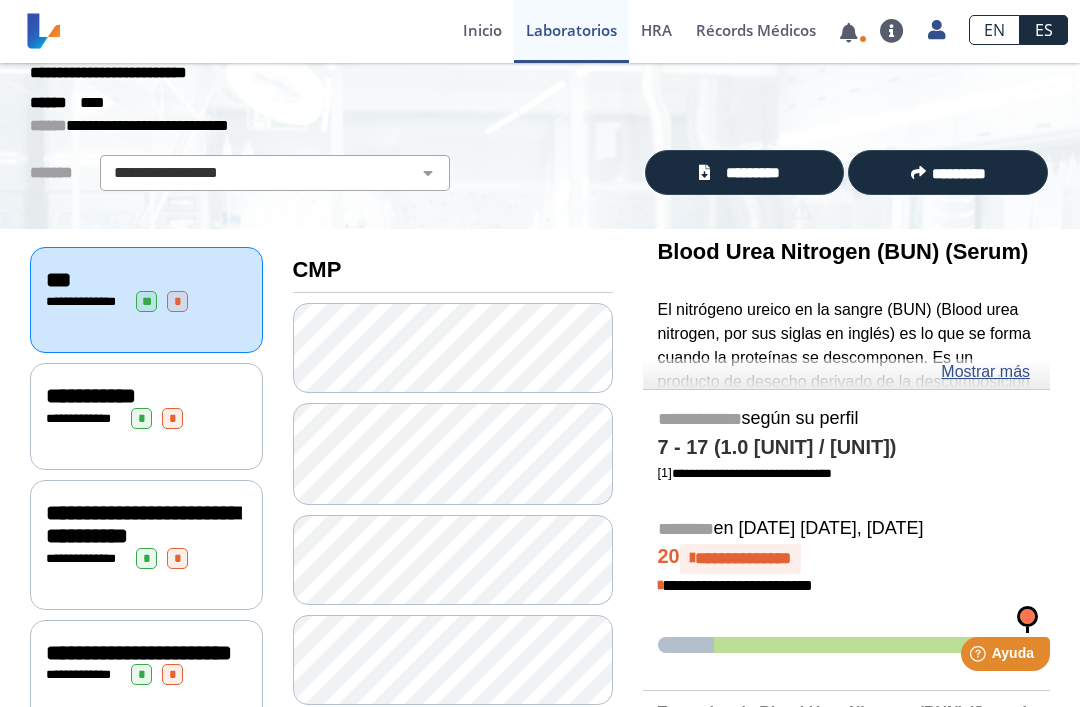 click on "Mostrar más" 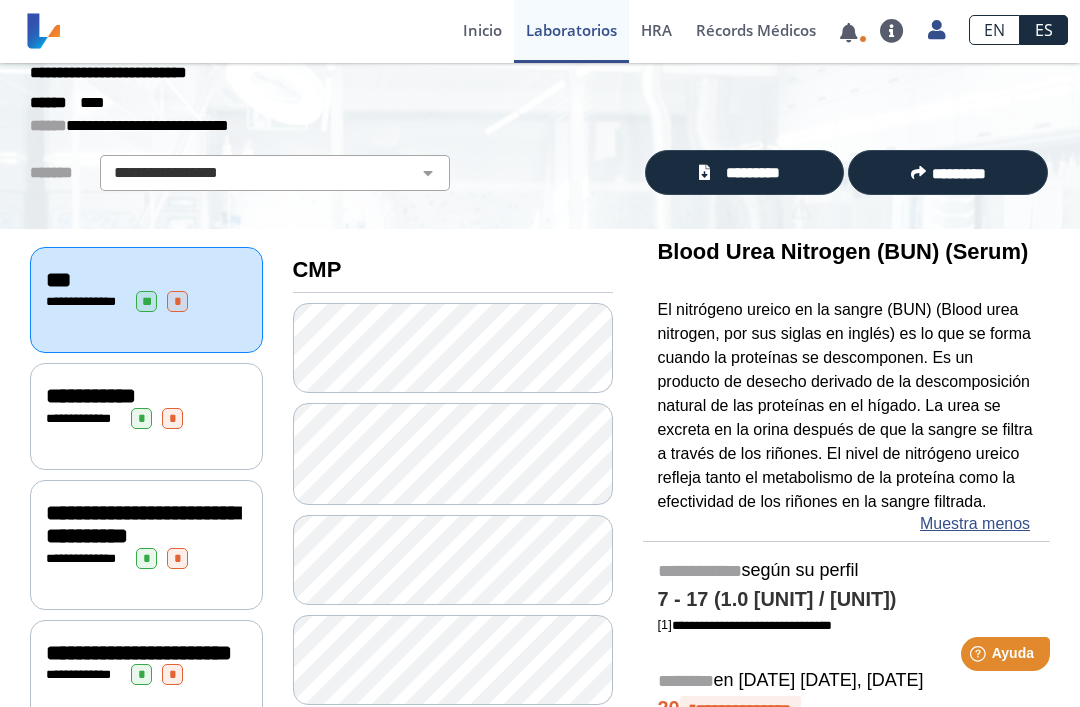 click on "El nitrógeno ureico en la sangre (BUN) (Blood urea nitrogen, por sus siglas en inglés) es lo que se forma cuando la proteínas se descomponen. Es un producto de desecho derivado de la descomposición natural de las proteínas en el hígado. La urea se excreta en la orina después de que la sangre se filtra a través de los riñones. El nivel de nitrógeno ureico refleja tanto el metabolismo de la proteína como la efectividad de los riñones en la sangre filtrada." 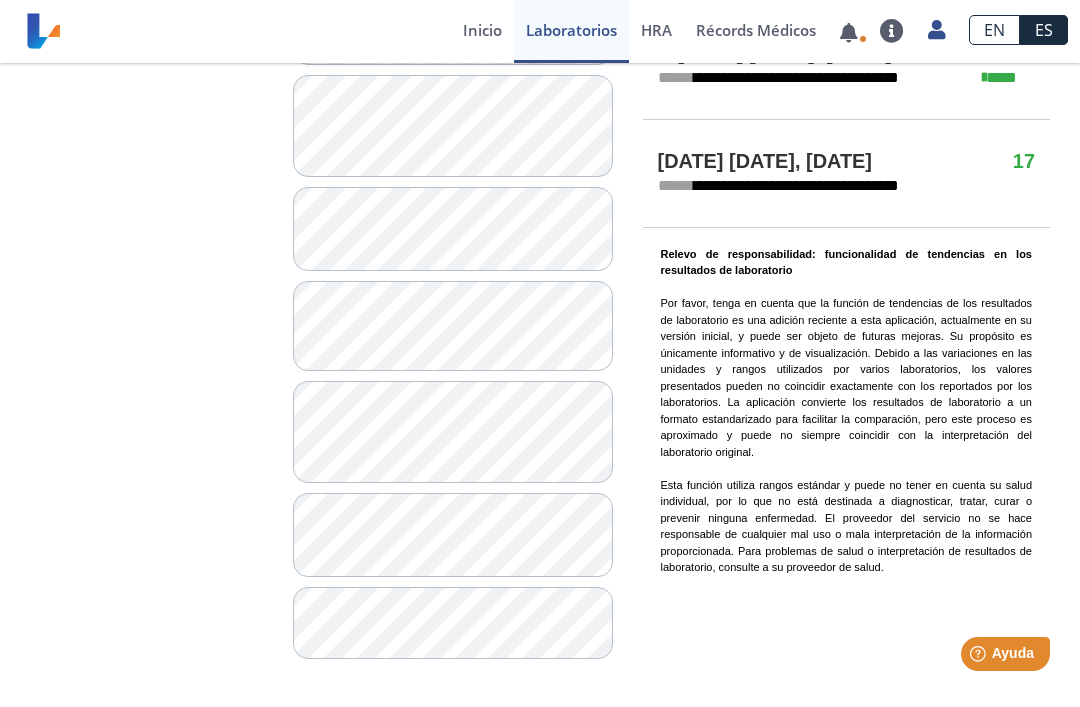 scroll, scrollTop: 1515, scrollLeft: 0, axis: vertical 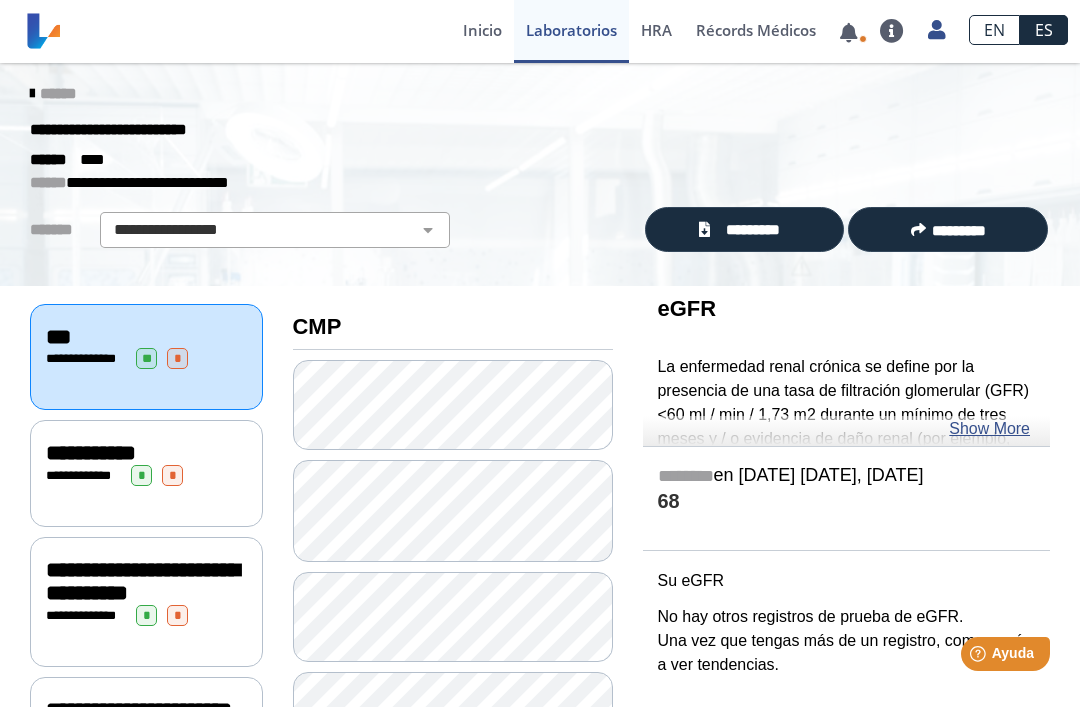 click on "******" 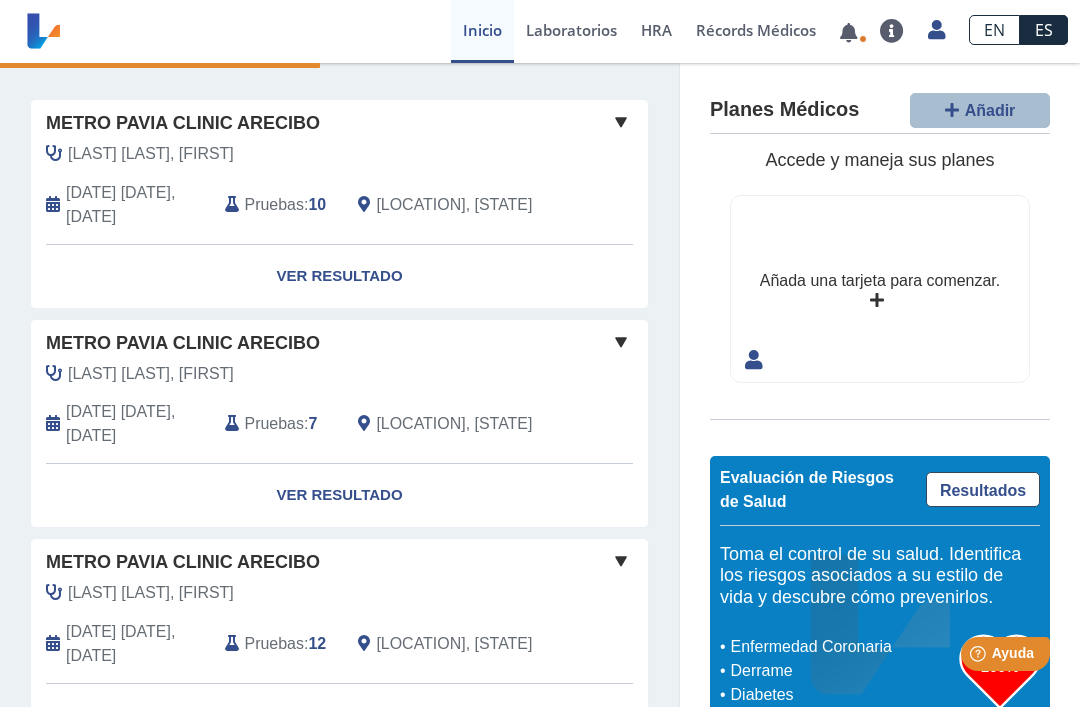 scroll, scrollTop: 115, scrollLeft: 0, axis: vertical 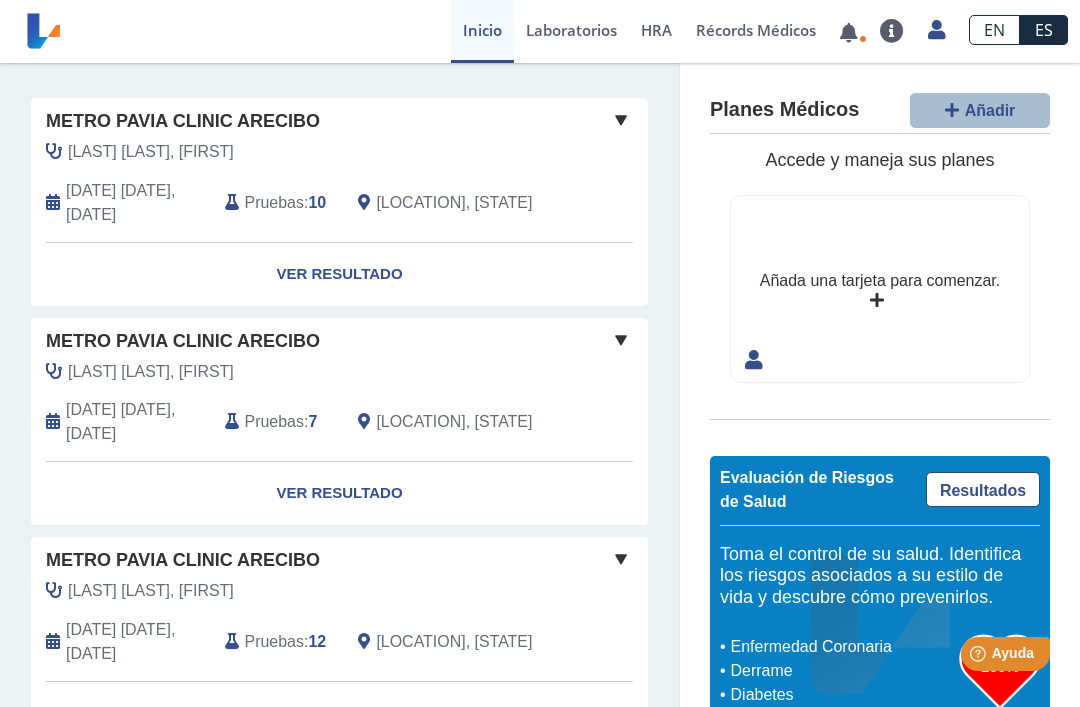 click on "[LOCATION] [LOCATION] [LAST] [LAST], [FIRST]   [DATE], [DATE] [TEST_TYPE] :  7  [LOCATION], [STATE]   Yo   Yo" 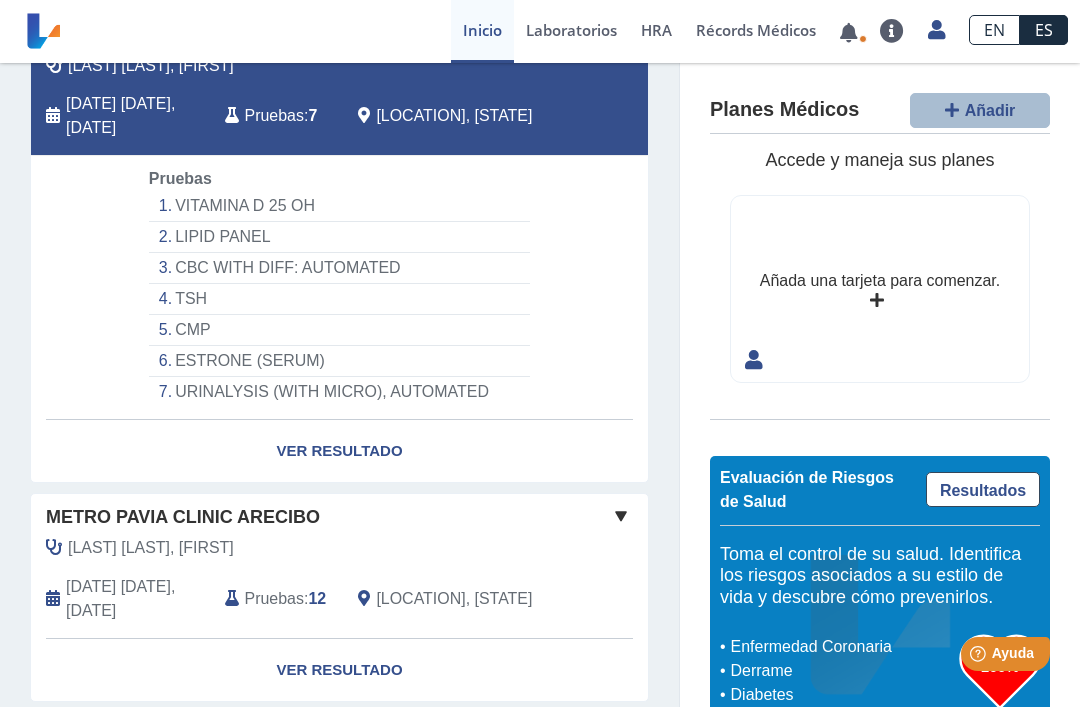 scroll, scrollTop: 409, scrollLeft: 0, axis: vertical 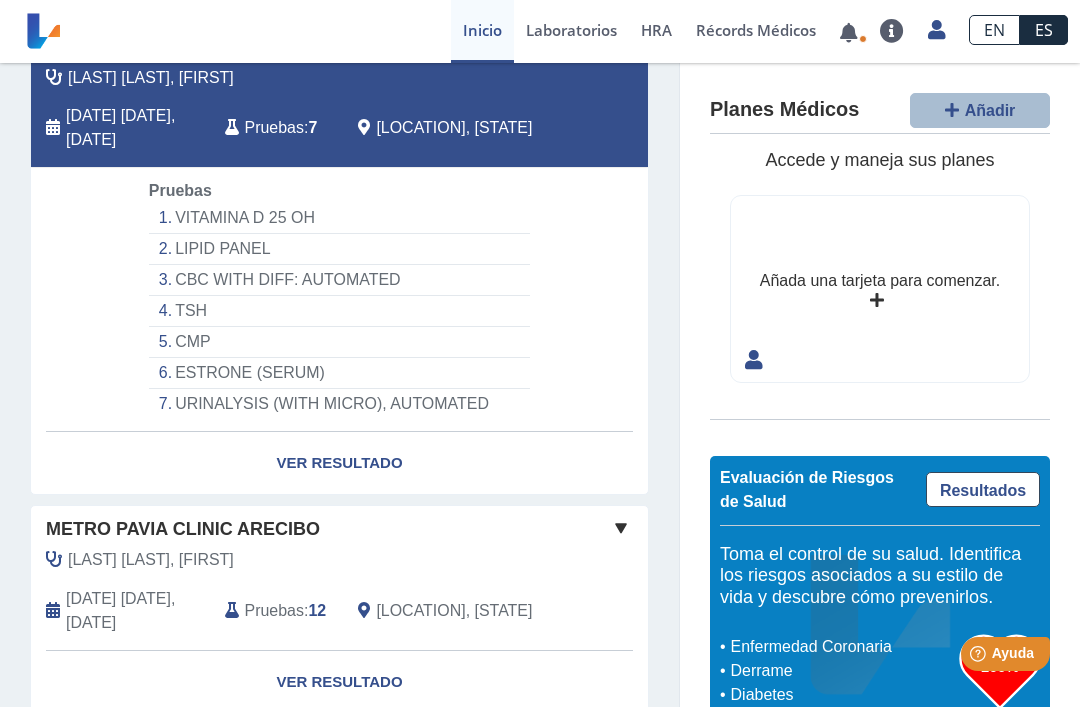 click on "Ver Resultado" 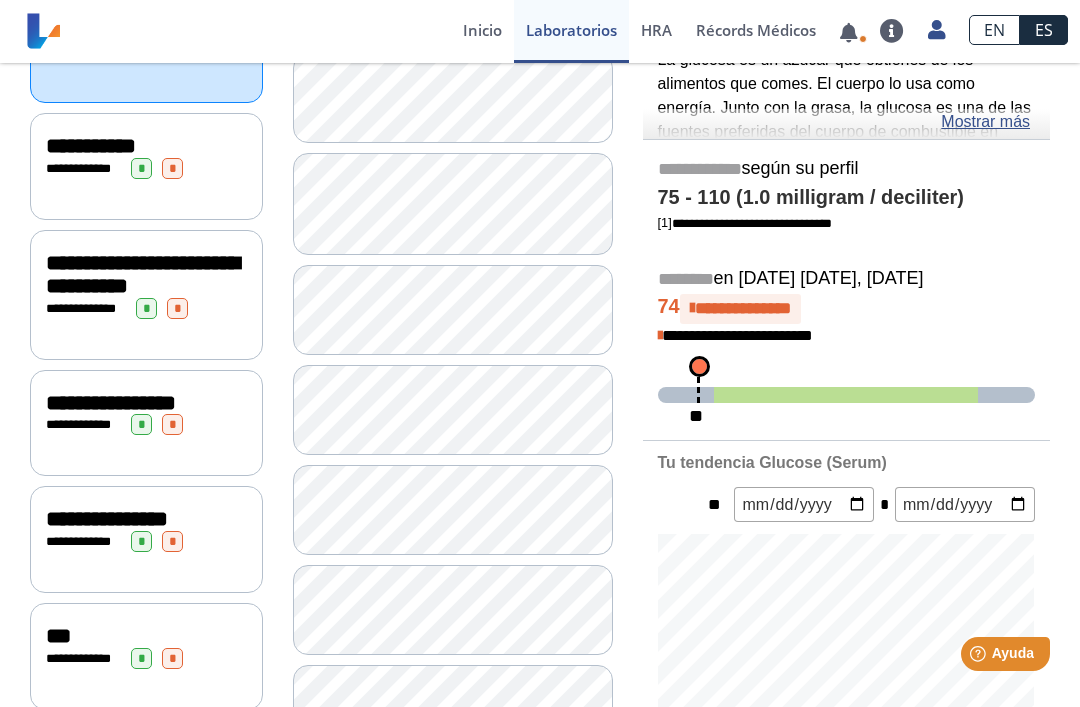 scroll, scrollTop: 300, scrollLeft: 0, axis: vertical 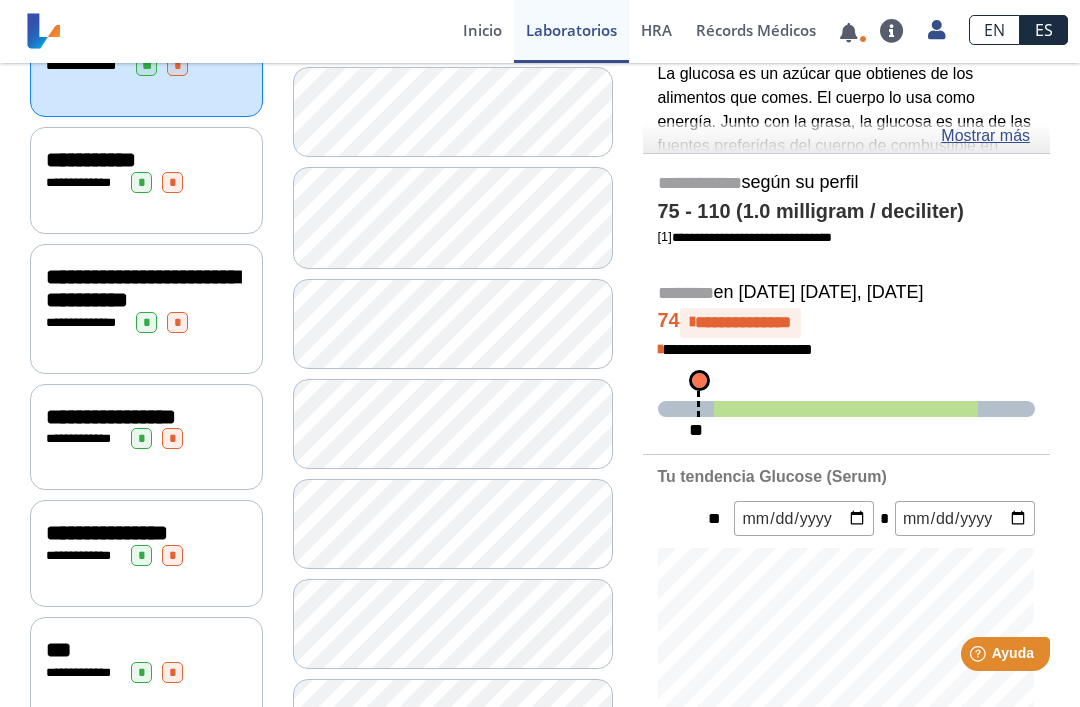 click on "**********" 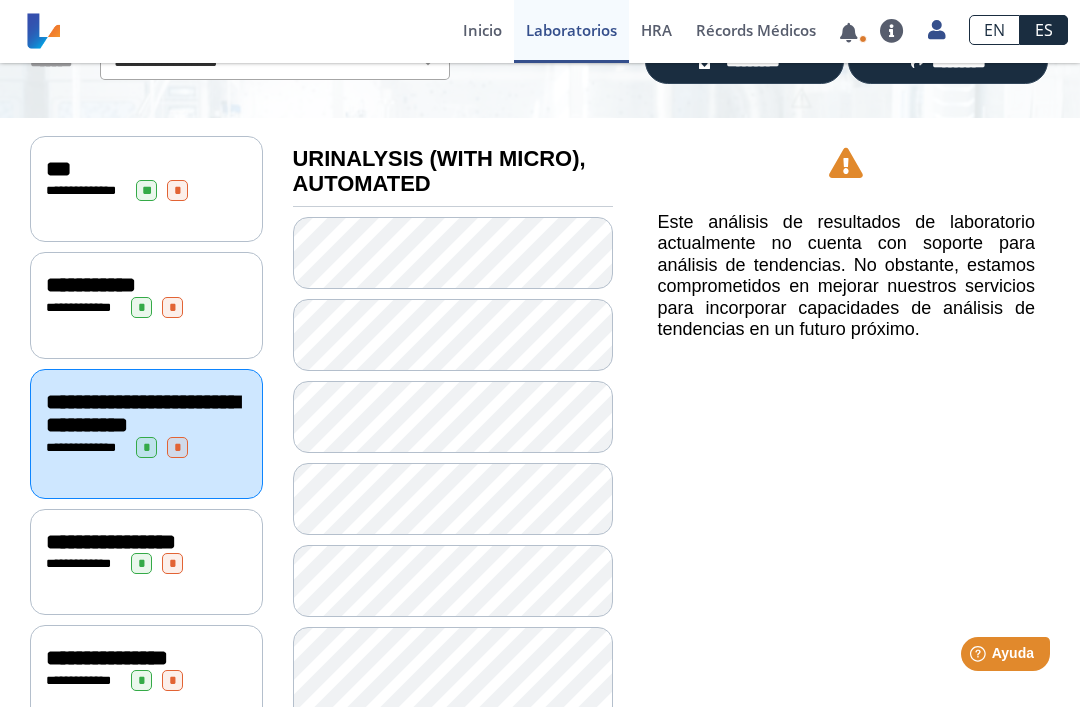 scroll, scrollTop: 171, scrollLeft: 0, axis: vertical 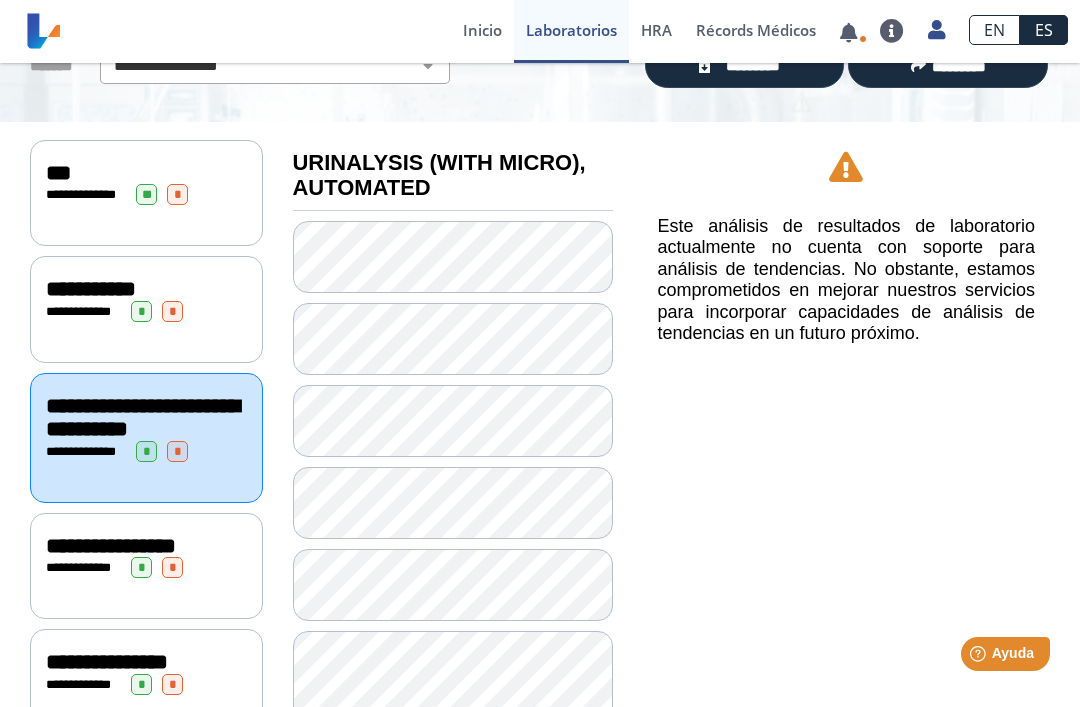 click on "**********" 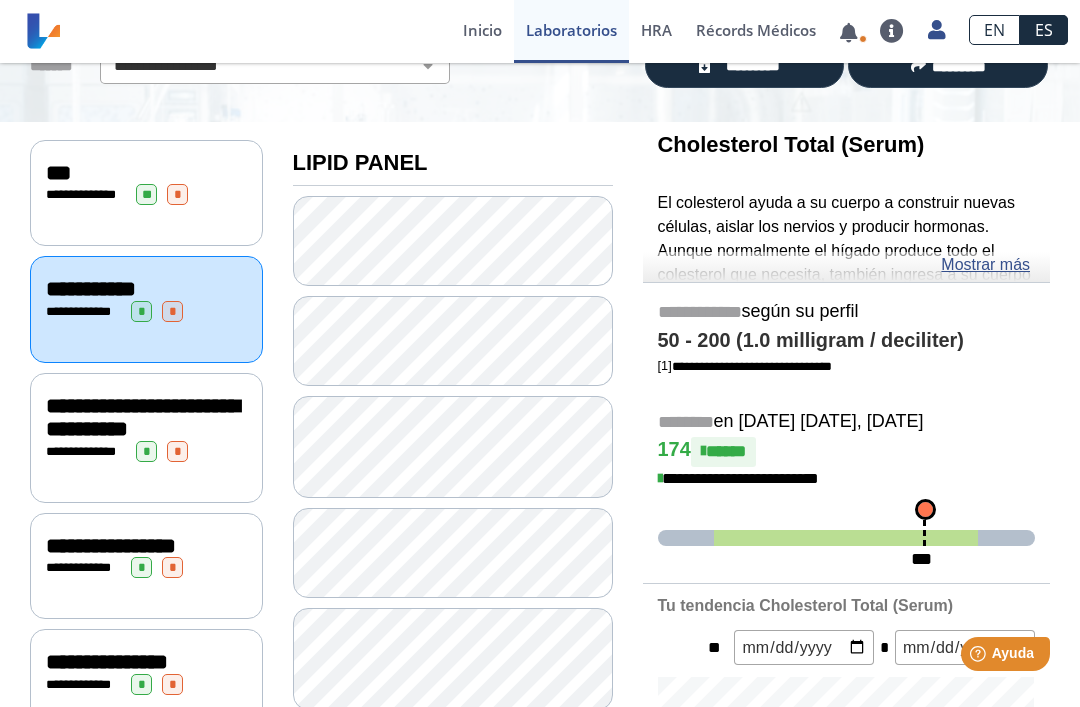 click on "**********" 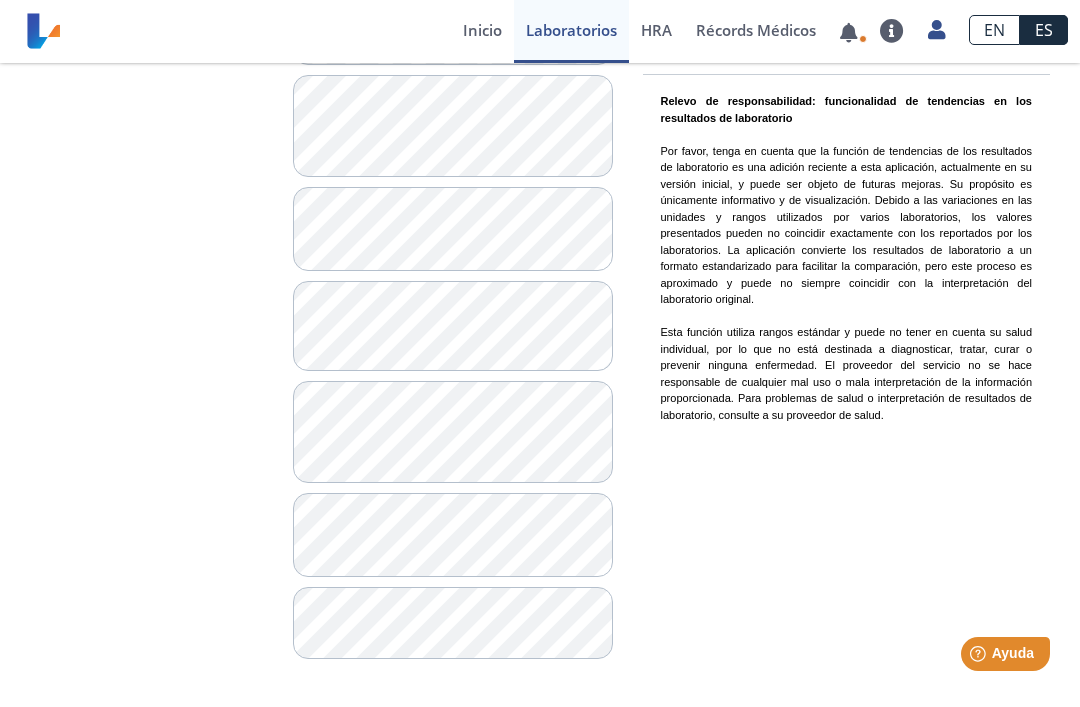 scroll, scrollTop: 1515, scrollLeft: 0, axis: vertical 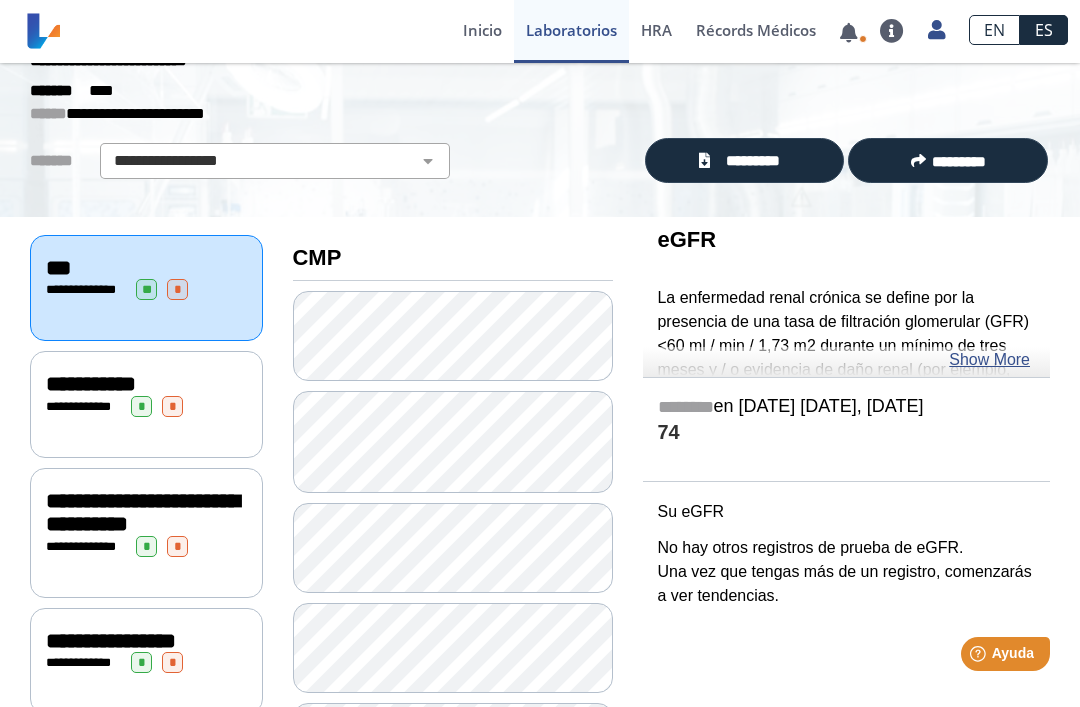 click on "Show More" 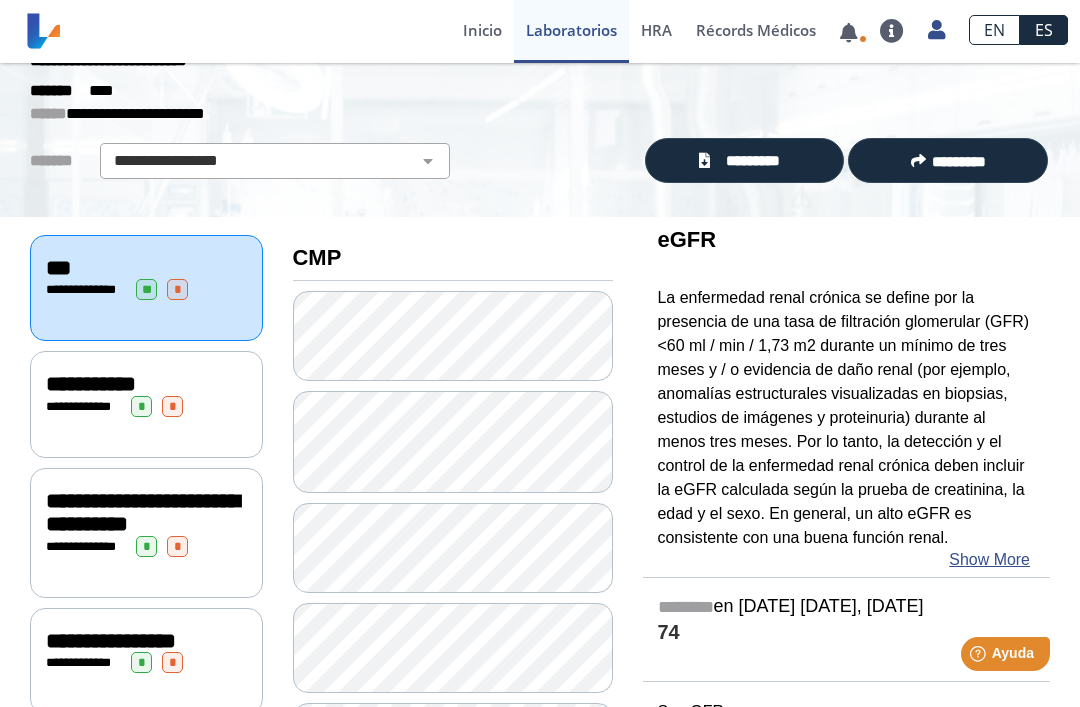 scroll, scrollTop: 107, scrollLeft: 0, axis: vertical 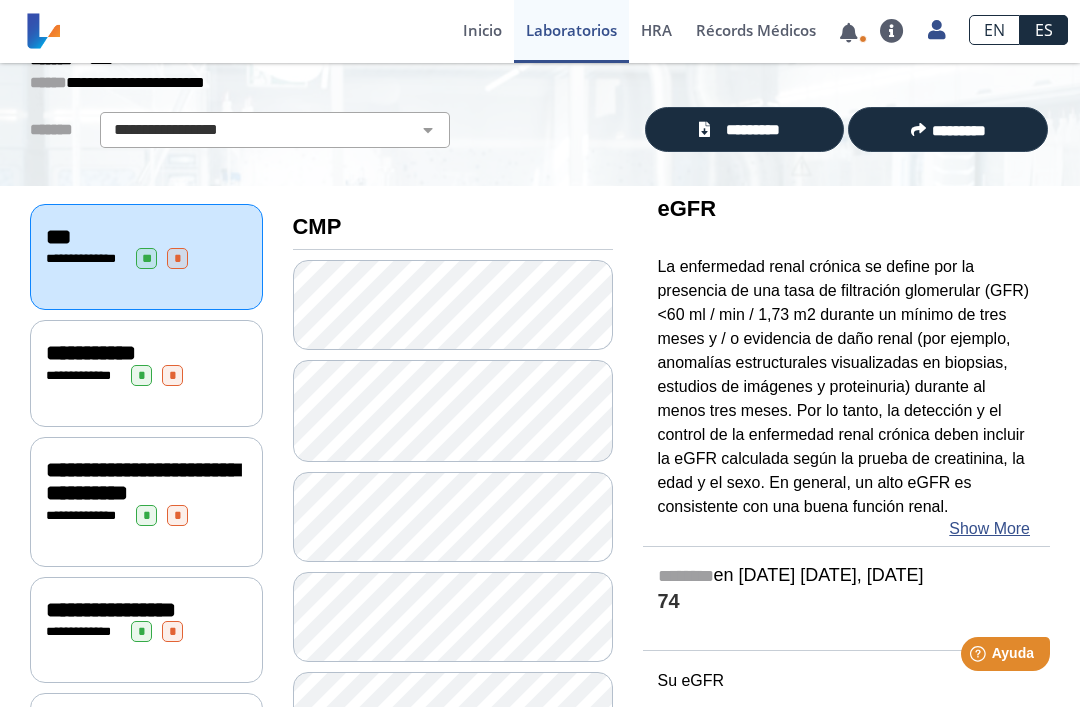 click on "********  en [DATE] [DATE], [DATE]" 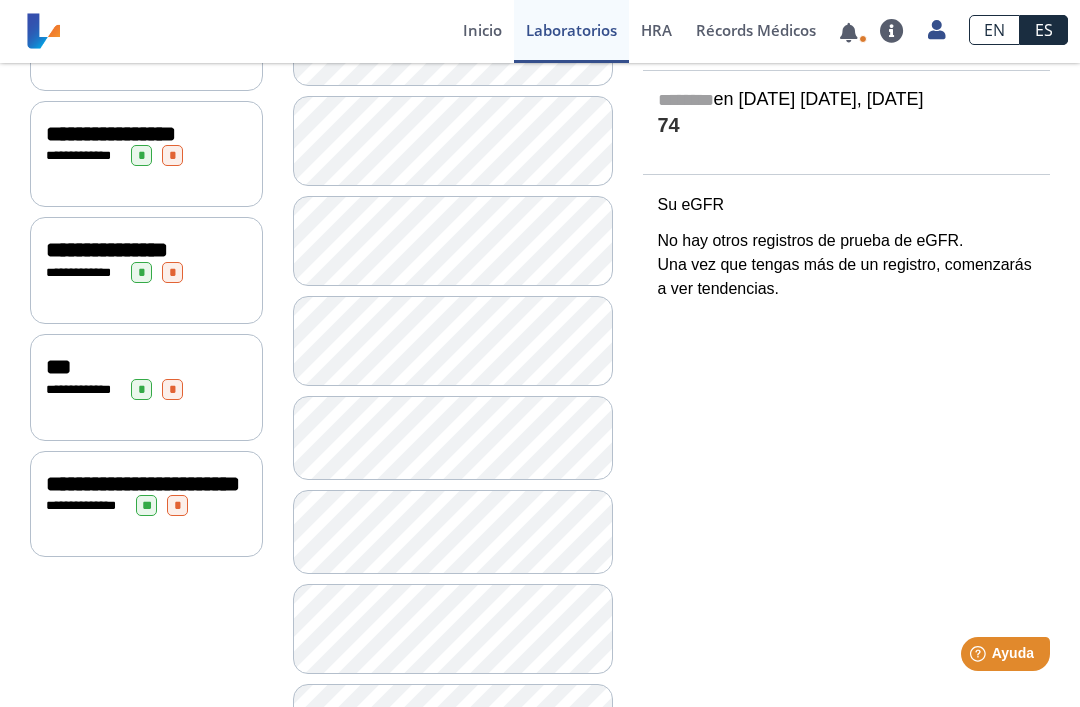 scroll, scrollTop: 580, scrollLeft: 0, axis: vertical 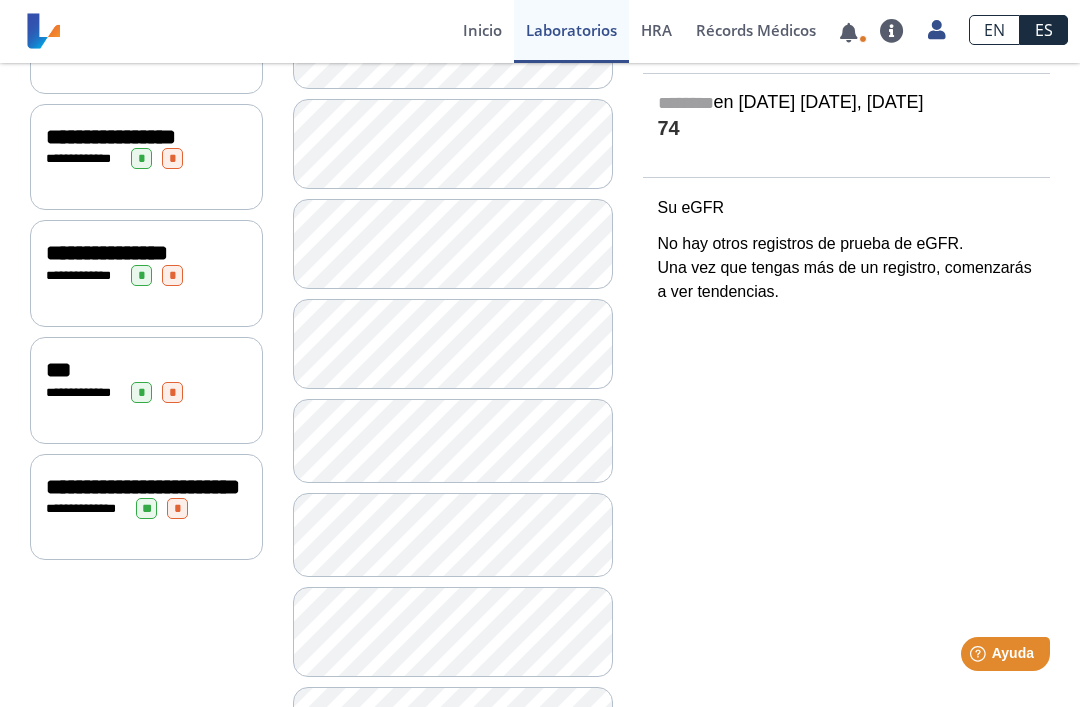 click on "*" 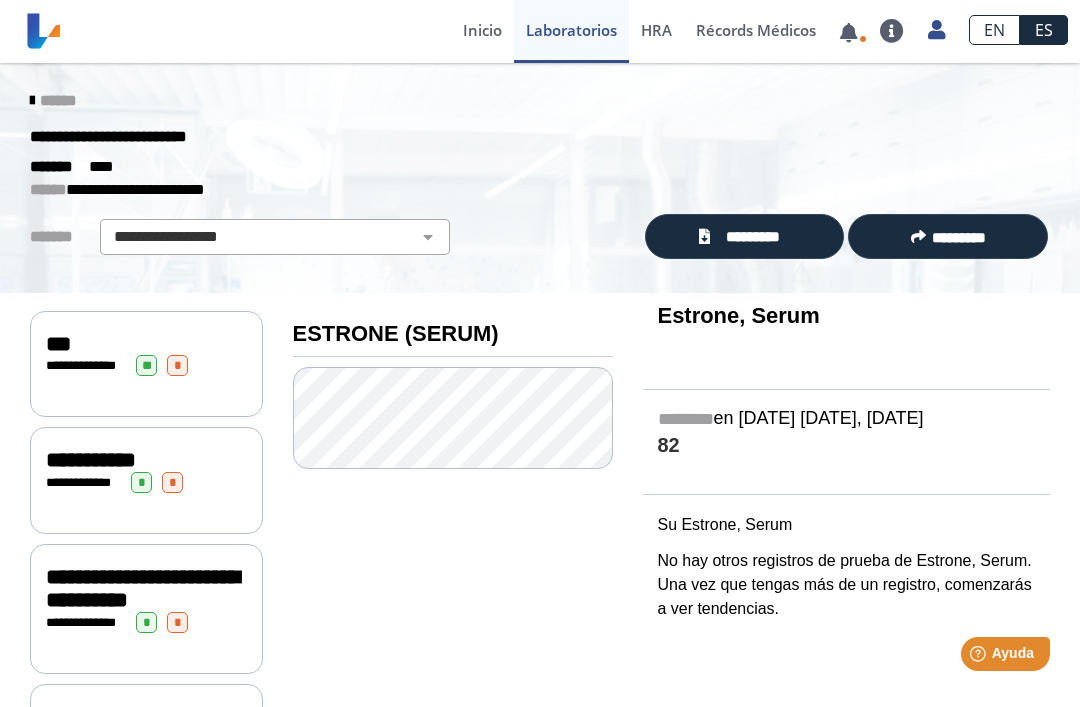 scroll, scrollTop: 0, scrollLeft: 0, axis: both 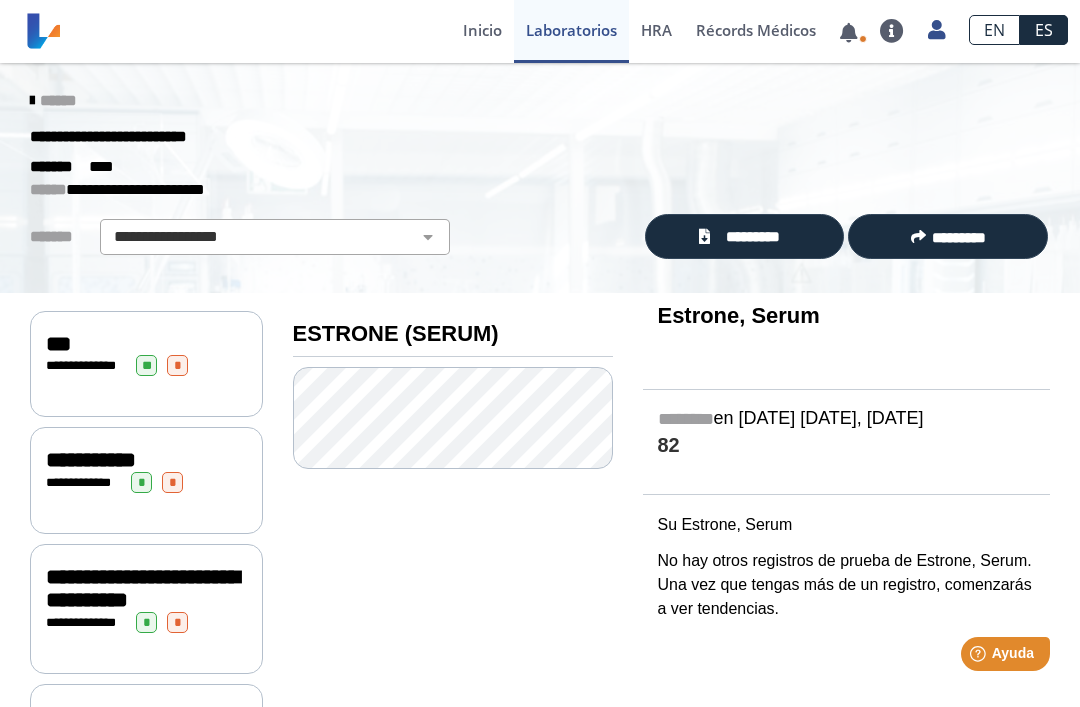 click 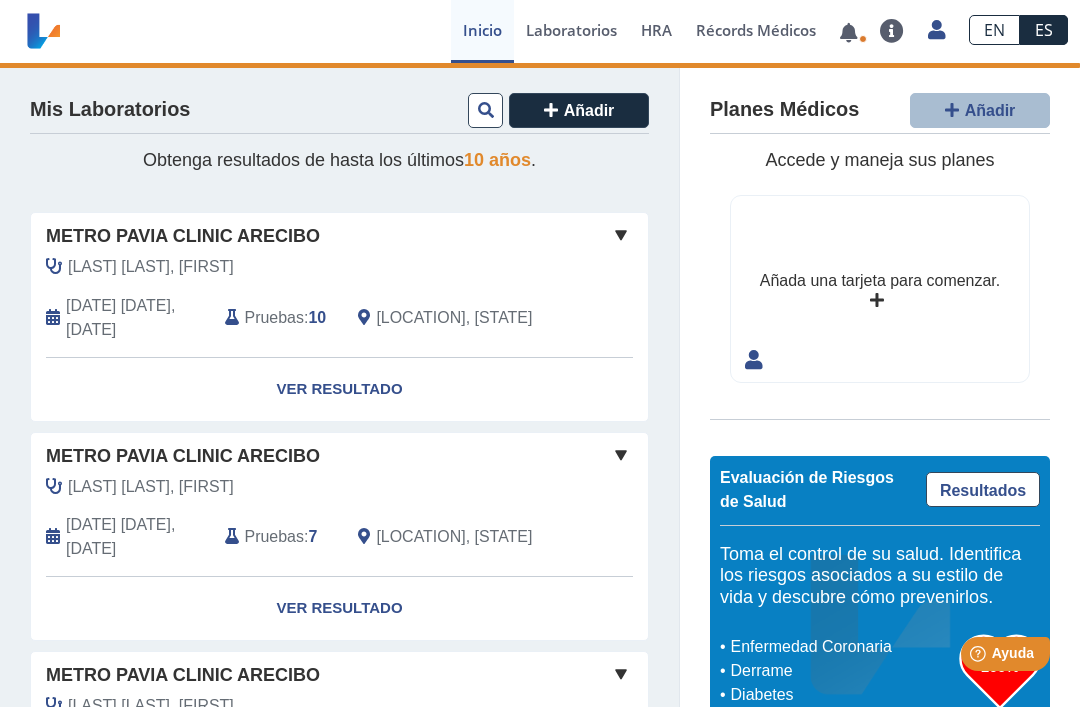 click on "Ver Resultado" 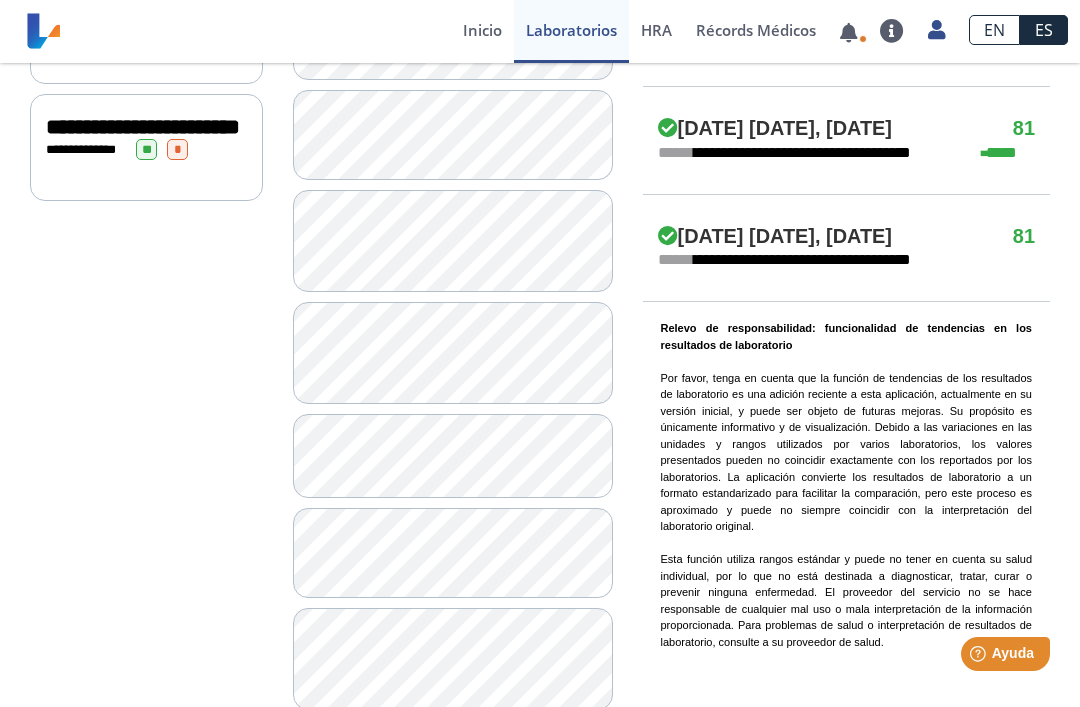 scroll, scrollTop: 1290, scrollLeft: 0, axis: vertical 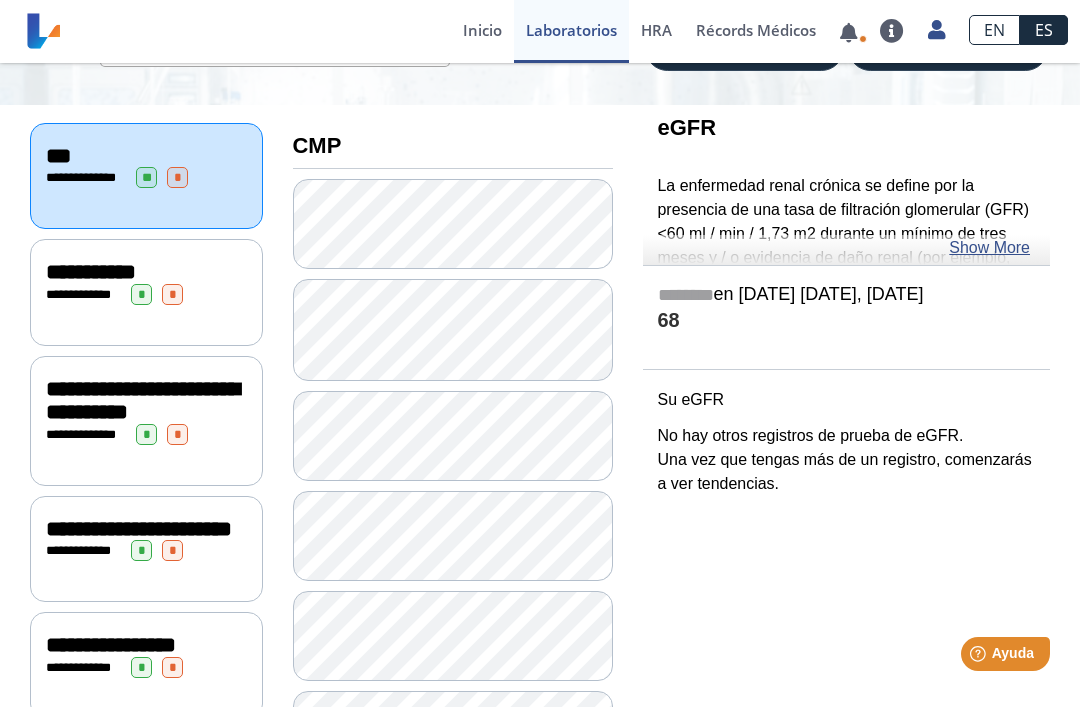 click on "Show More" 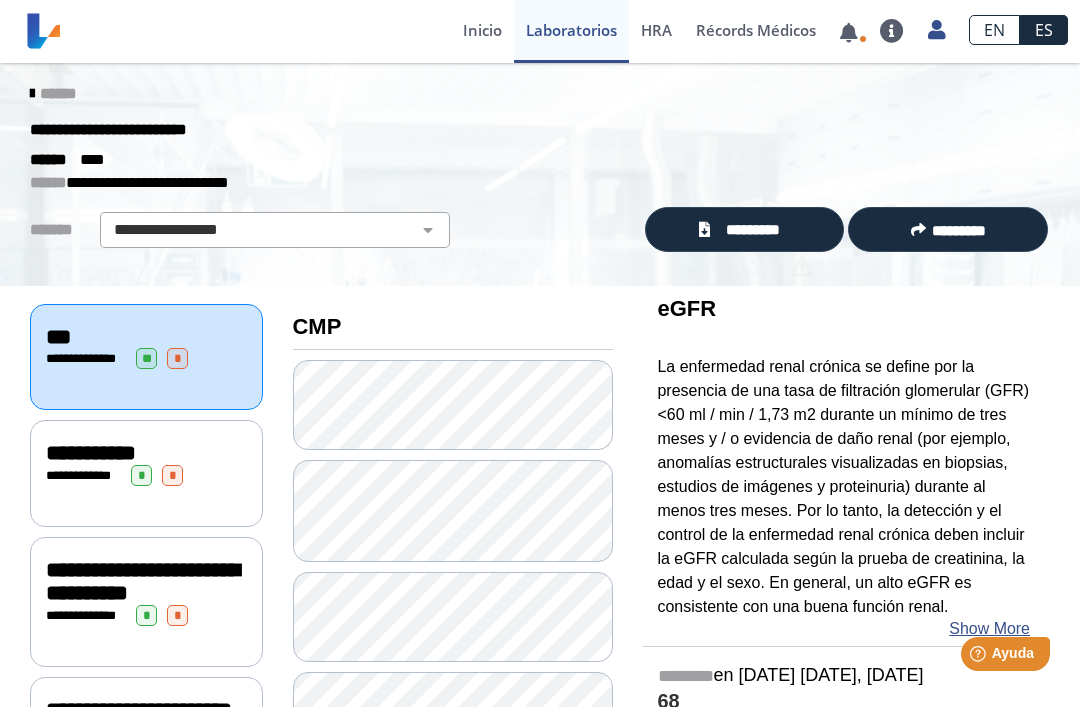 scroll, scrollTop: 6, scrollLeft: 0, axis: vertical 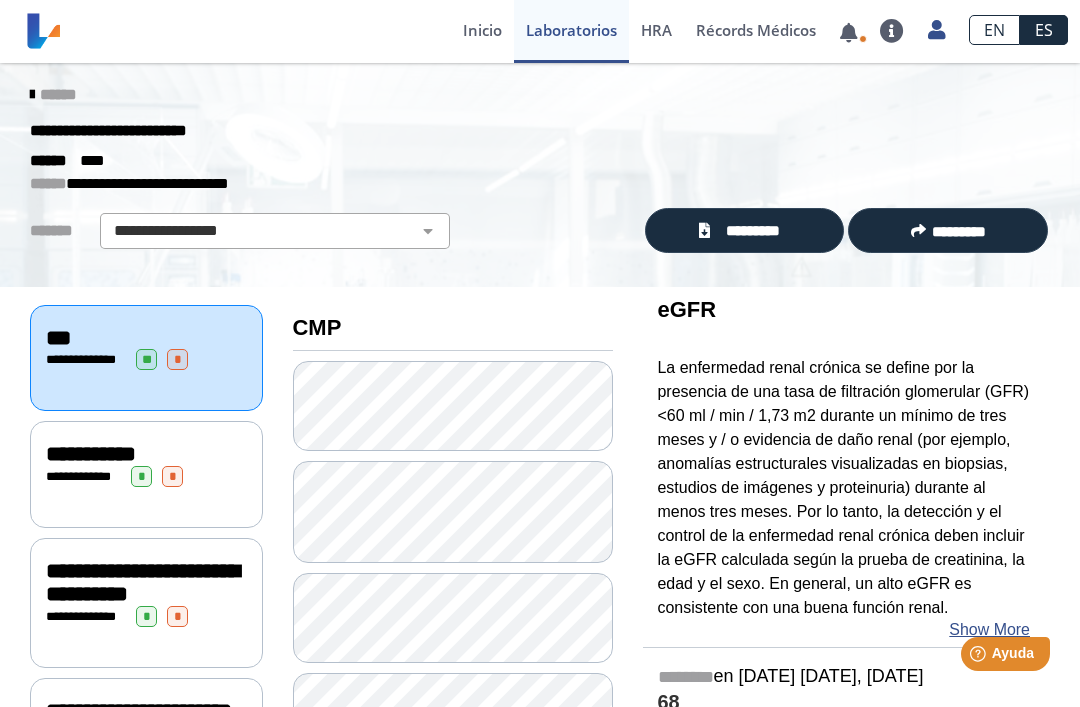 click on "**********" 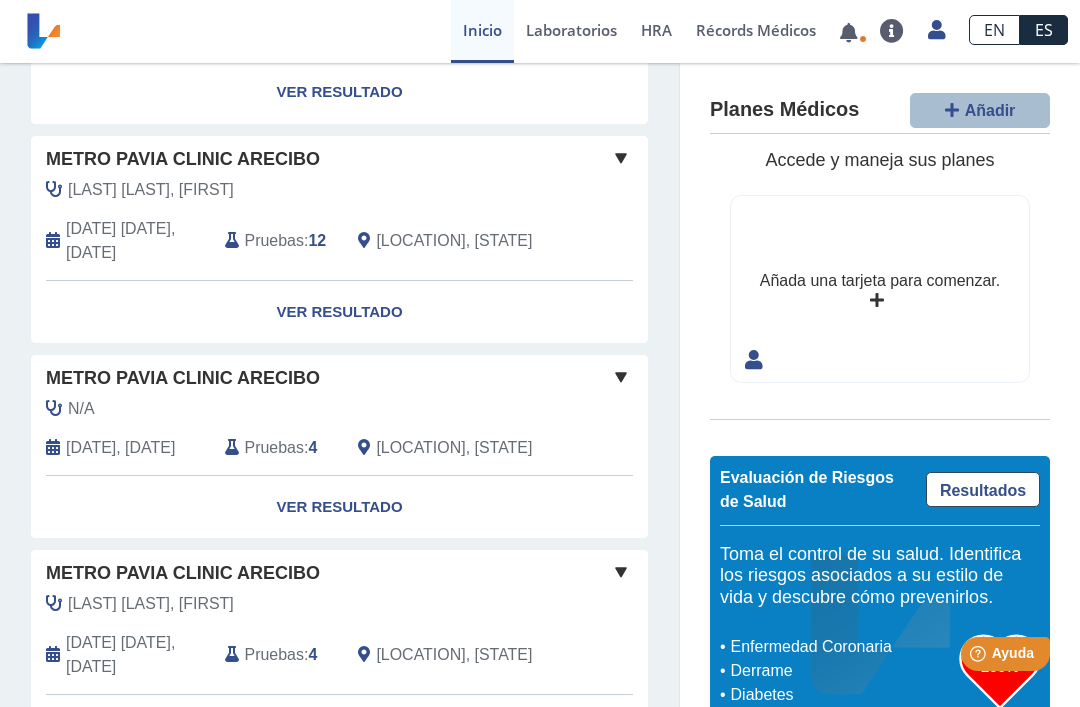 scroll, scrollTop: 506, scrollLeft: 0, axis: vertical 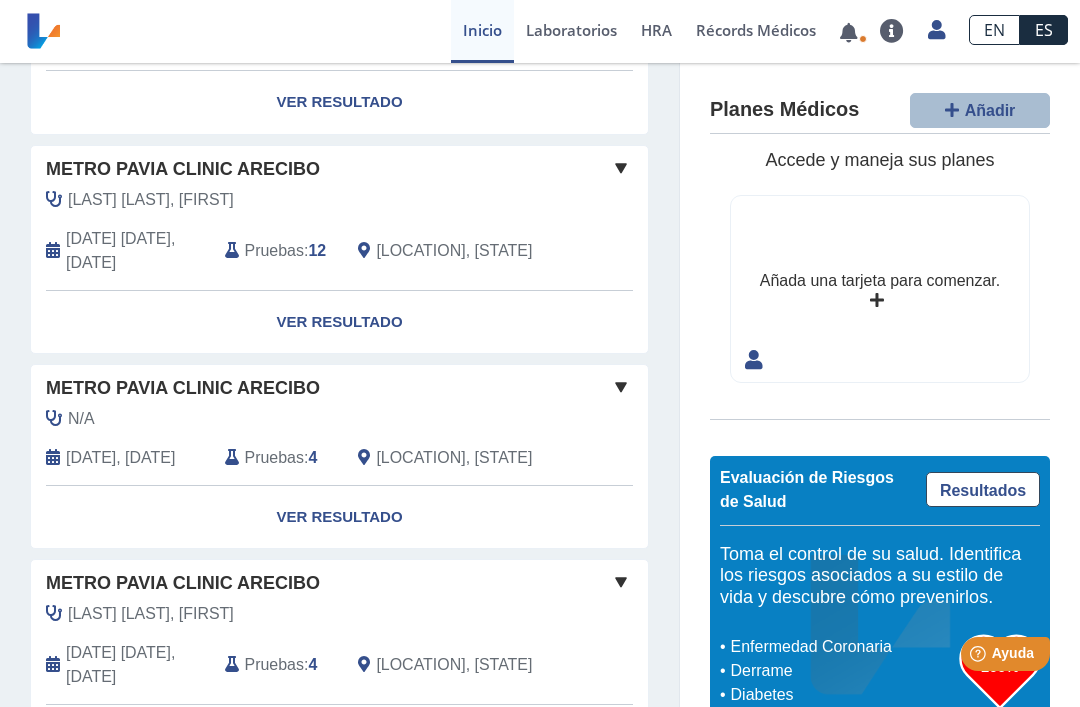 click on "Ver Resultado" 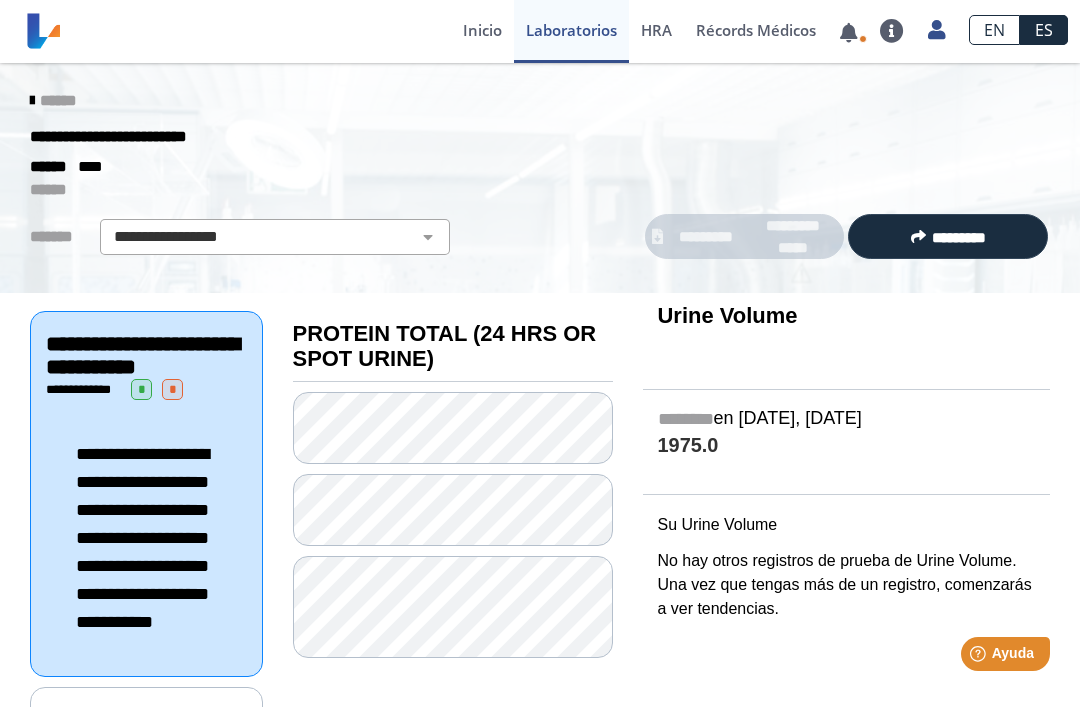 scroll, scrollTop: 0, scrollLeft: 0, axis: both 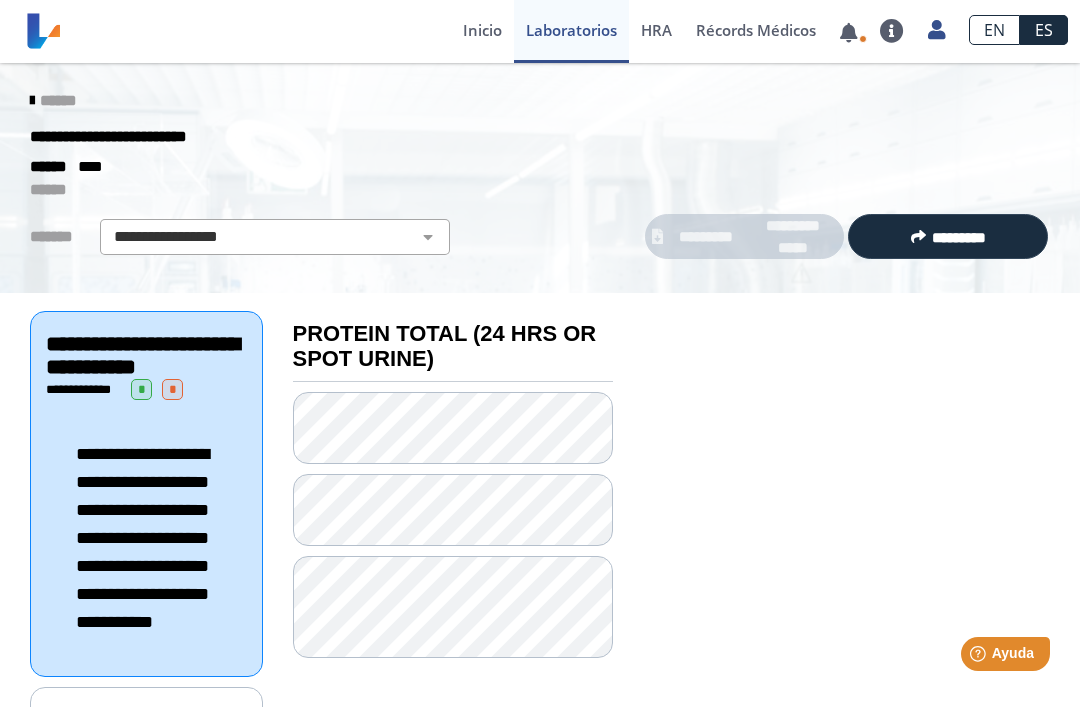 click on "******" 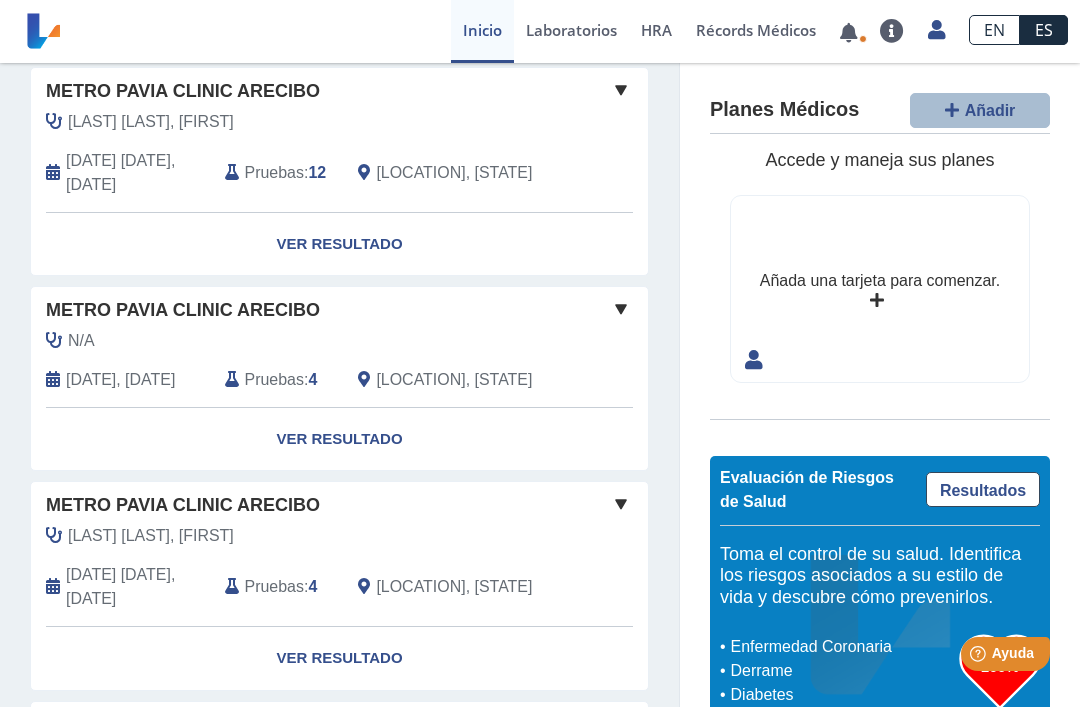 scroll, scrollTop: 585, scrollLeft: 0, axis: vertical 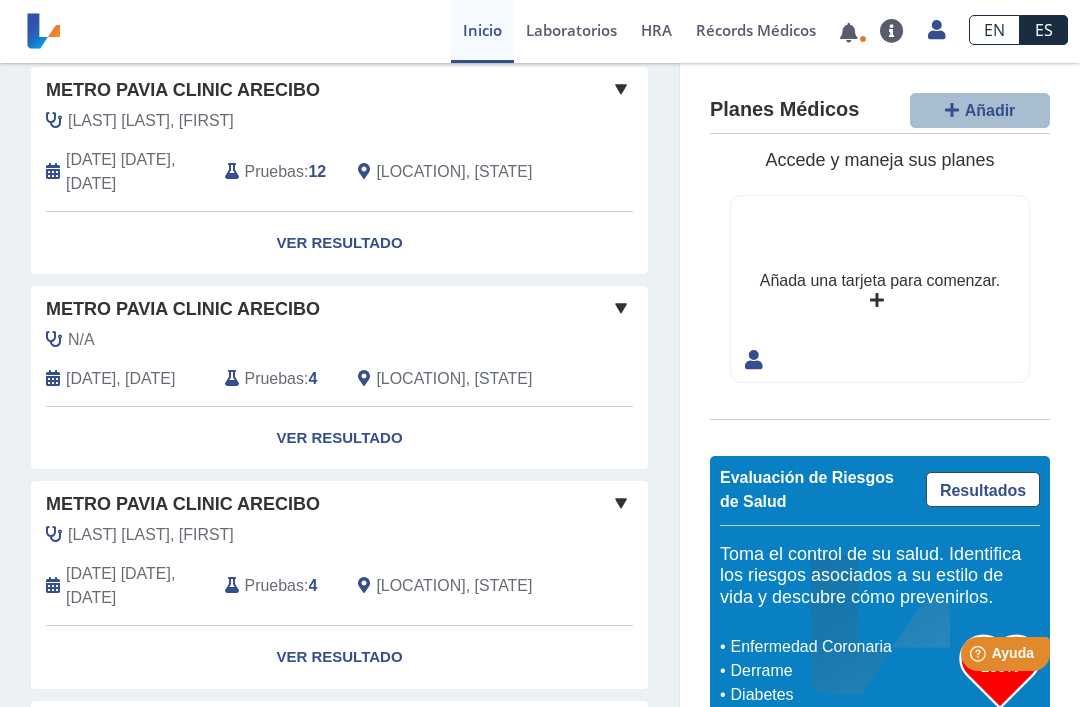 click on "[LAST] [LAST], [FIRST]" 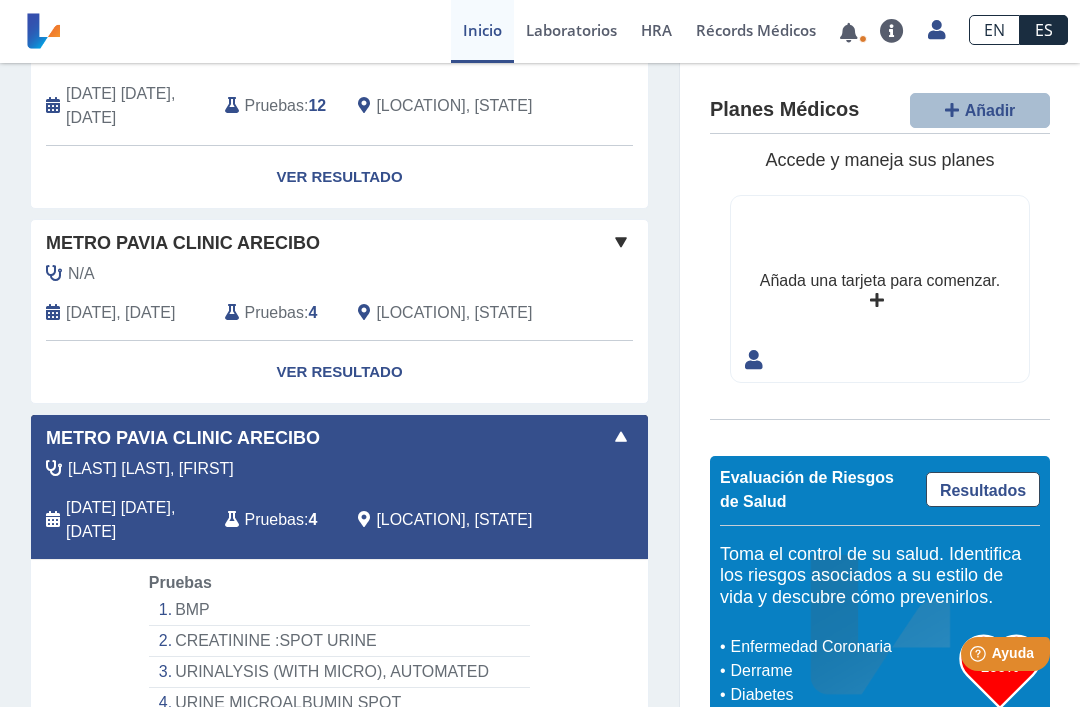 scroll, scrollTop: 696, scrollLeft: 0, axis: vertical 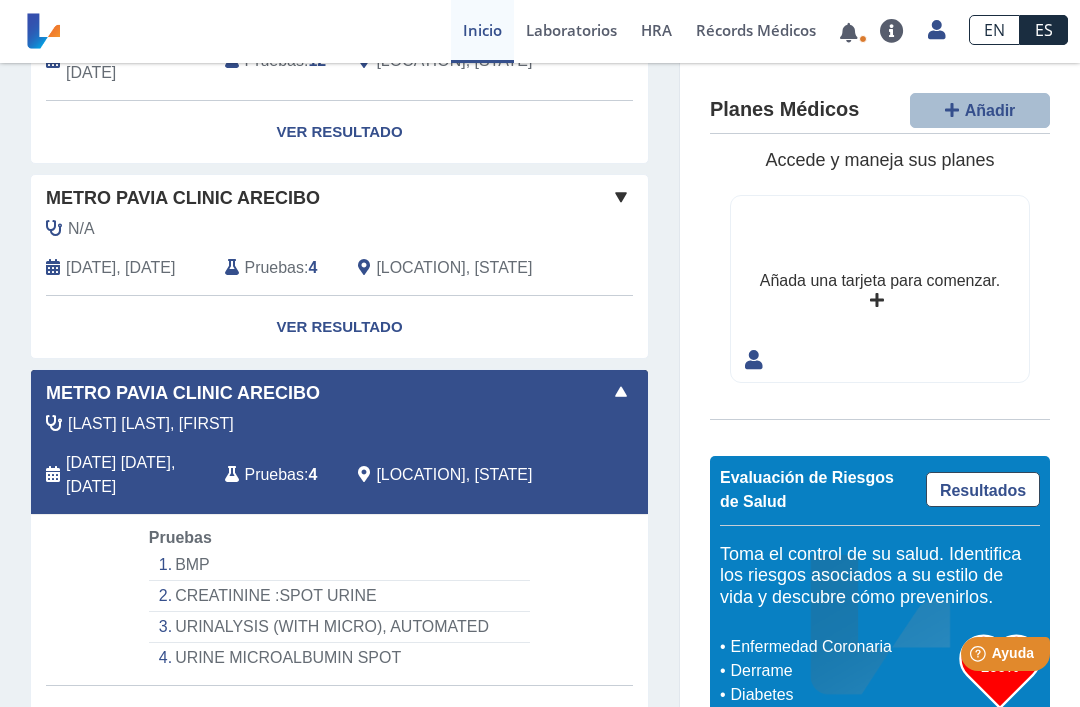 click on "Ver Resultado" 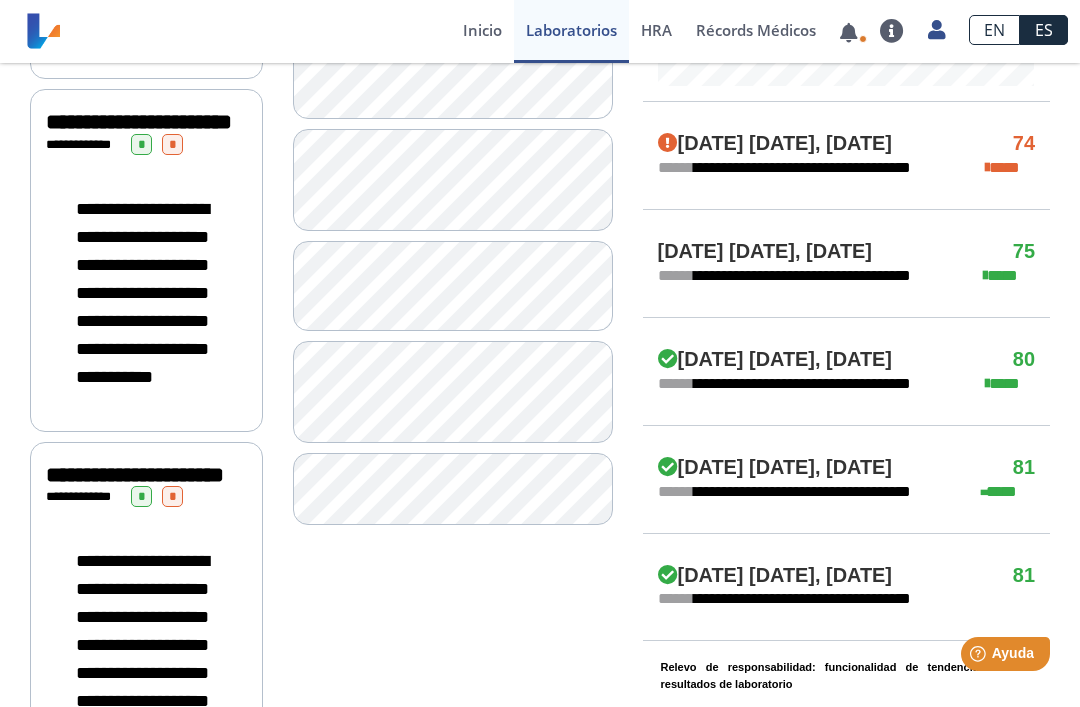 scroll, scrollTop: 950, scrollLeft: 0, axis: vertical 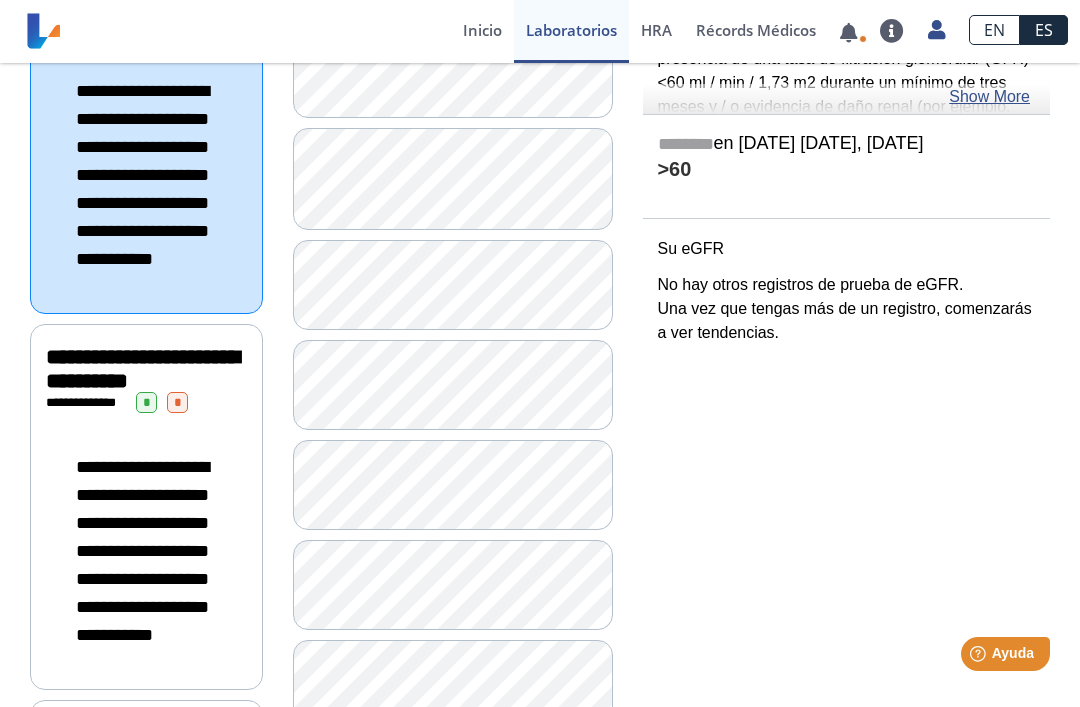 click on "*** eGFR La enfermedad renal crónica se define por la presencia de una tasa de filtración glomerular (GFR) <60 ml / min / 1,73 m2 durante un mínimo de tres meses y / o evidencia de daño renal (por ejemplo, anomalías estructurales visualizadas en biopsias, estudios de imágenes y proteinuria) durante al menos tres meses. Por lo tanto, la detección y el control de la enfermedad renal crónica deben incluir la eGFR calculada según la prueba de creatinina, la edad y el sexo. En general, un alto eGFR es consistente con una buena función renal. Show More ********  en [DATE] [DATE], [DATE]  >60  Su eGFR No hay otros registros de prueba de eGFR.   Una vez que tengas más de un registro, comenzarás a ver tendencias." 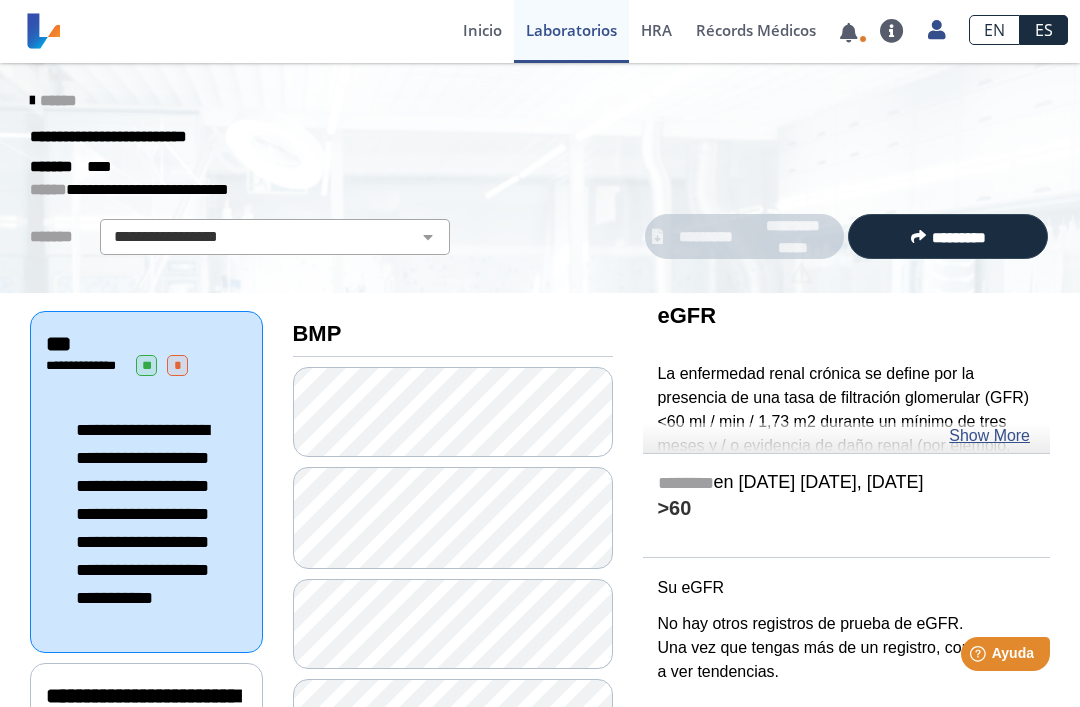 scroll, scrollTop: 0, scrollLeft: 0, axis: both 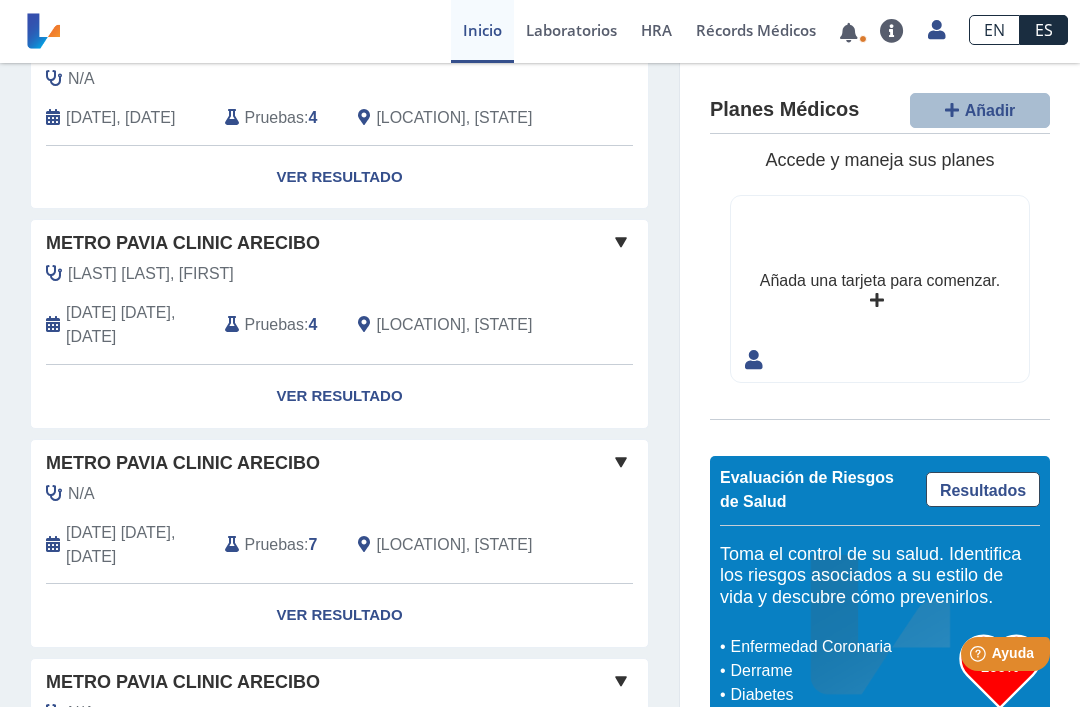 click on "Ver Resultado" 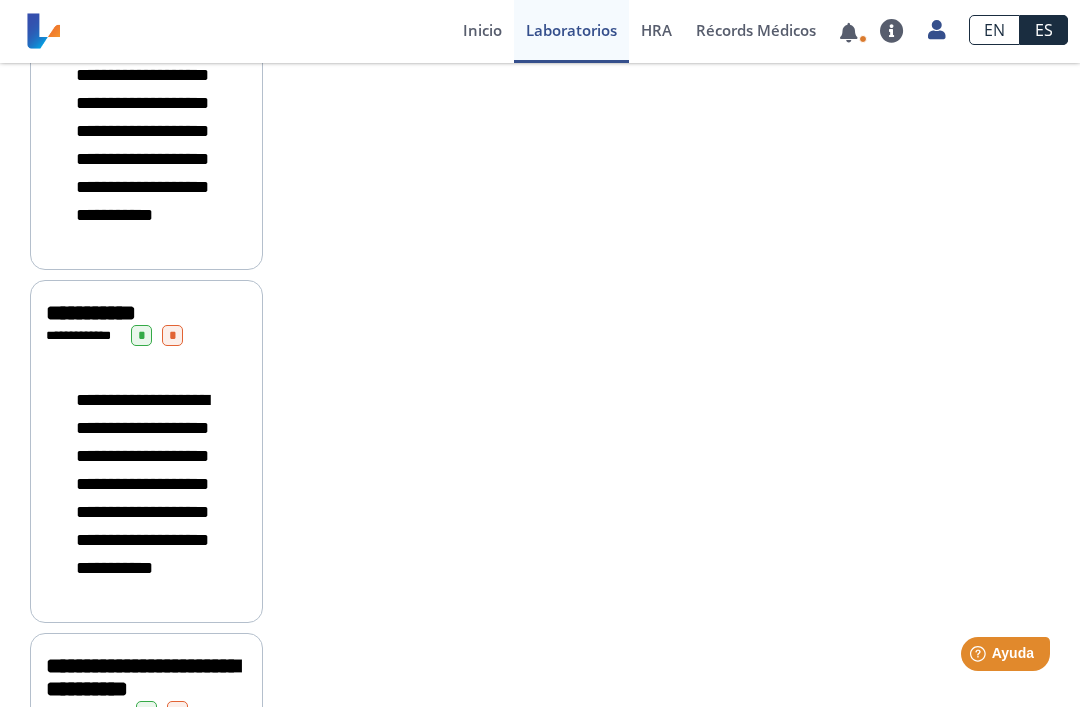 scroll, scrollTop: 1087, scrollLeft: 0, axis: vertical 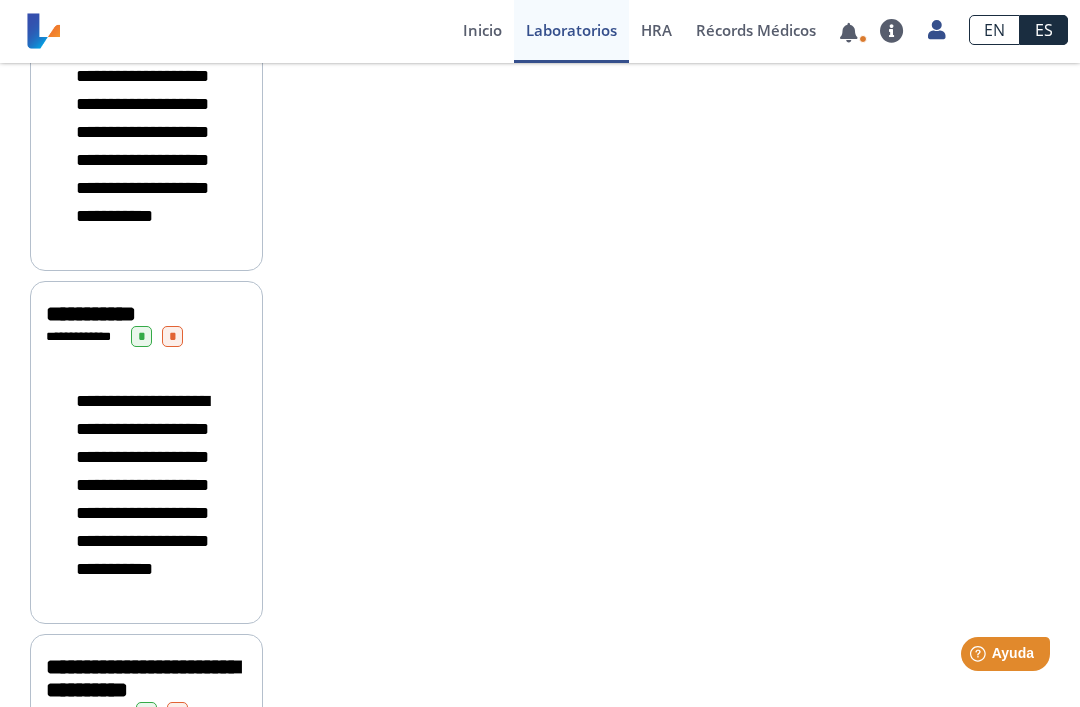 click on "**********" 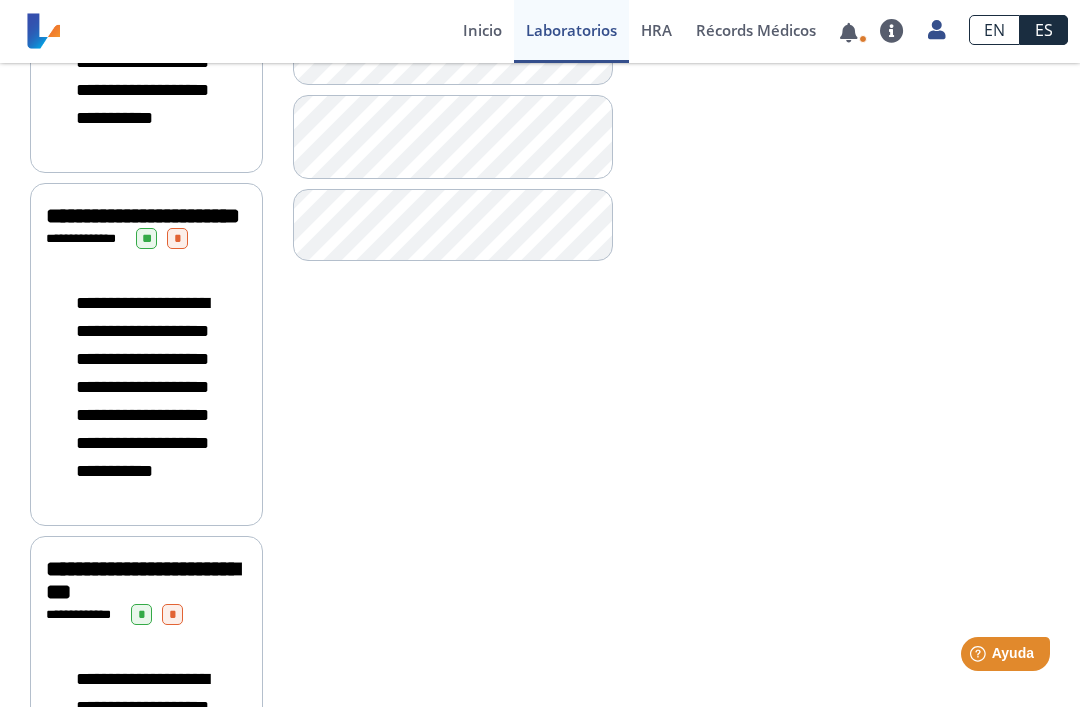 scroll, scrollTop: 1834, scrollLeft: 0, axis: vertical 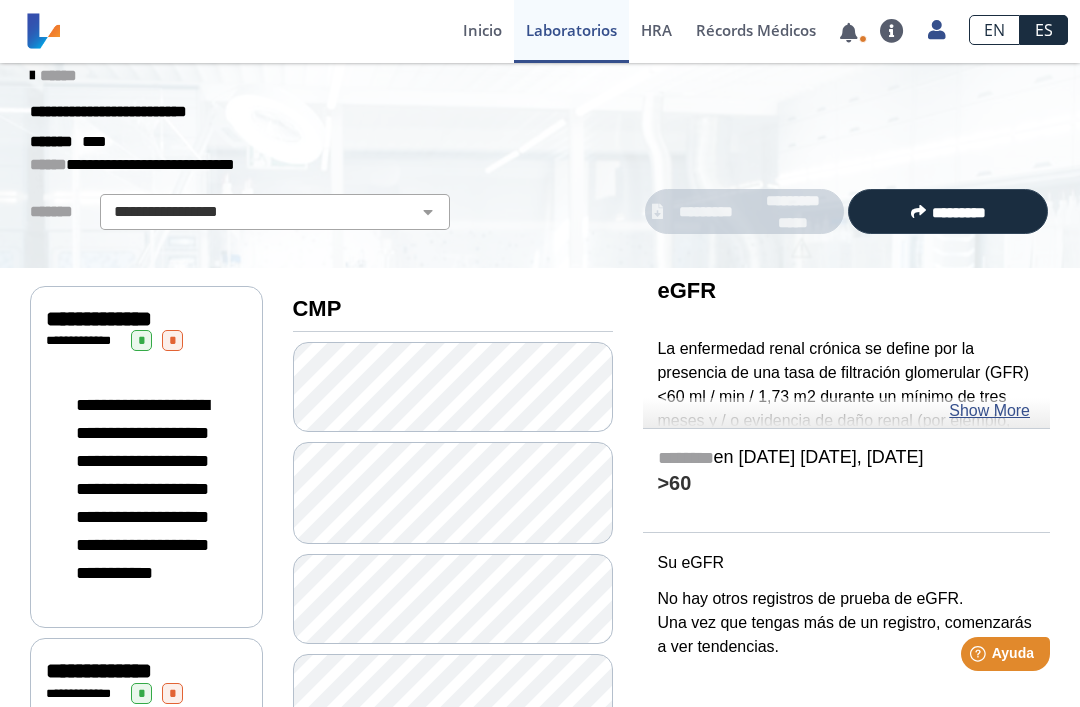 click 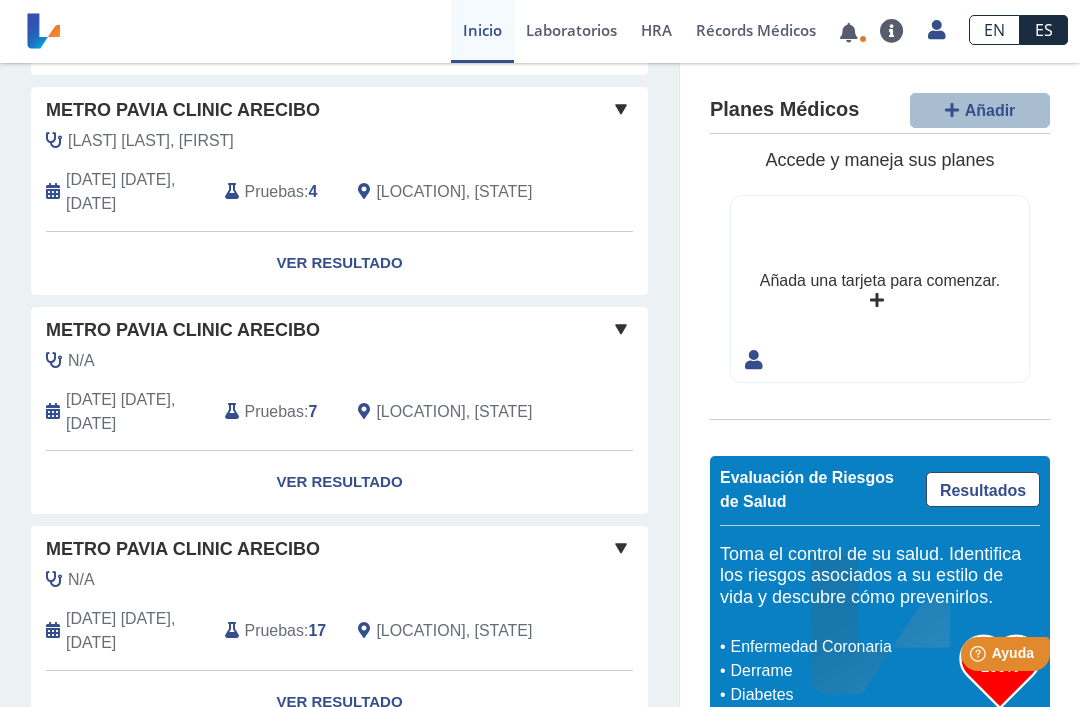 scroll, scrollTop: 987, scrollLeft: 0, axis: vertical 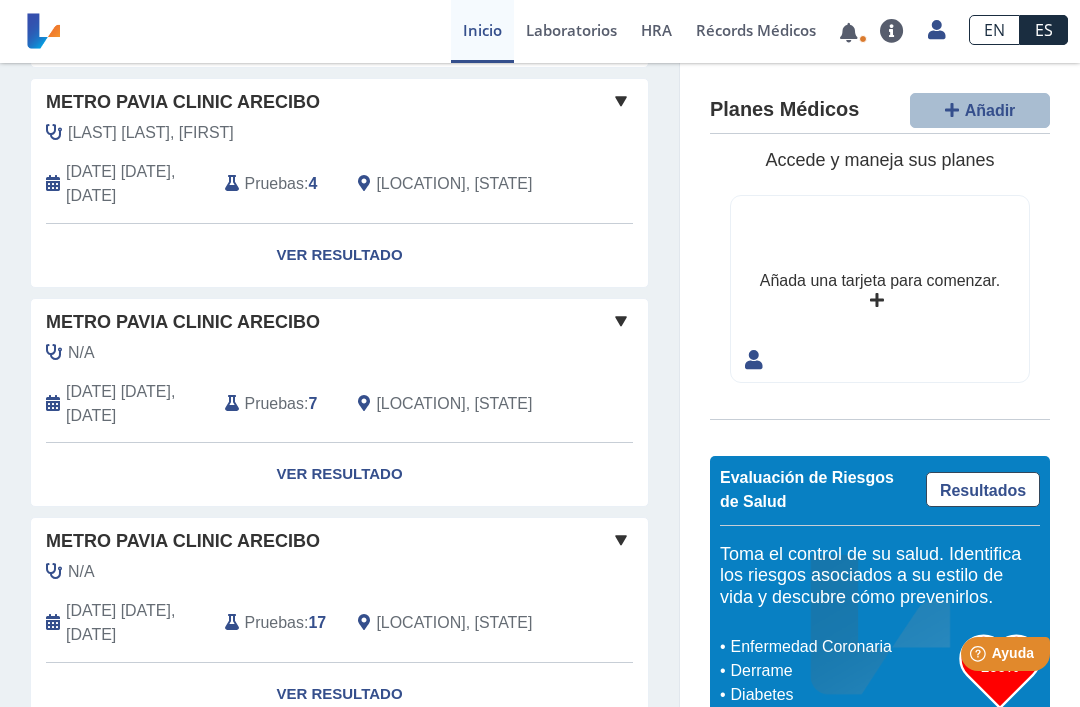 click on "Ver Resultado" 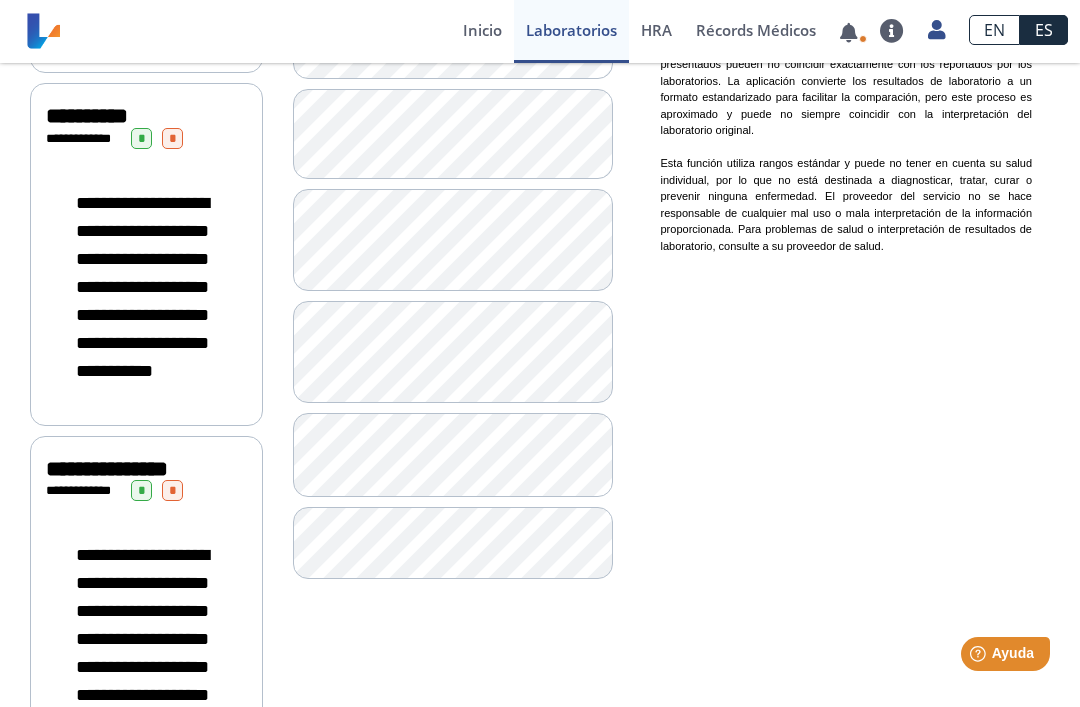scroll, scrollTop: 1686, scrollLeft: 0, axis: vertical 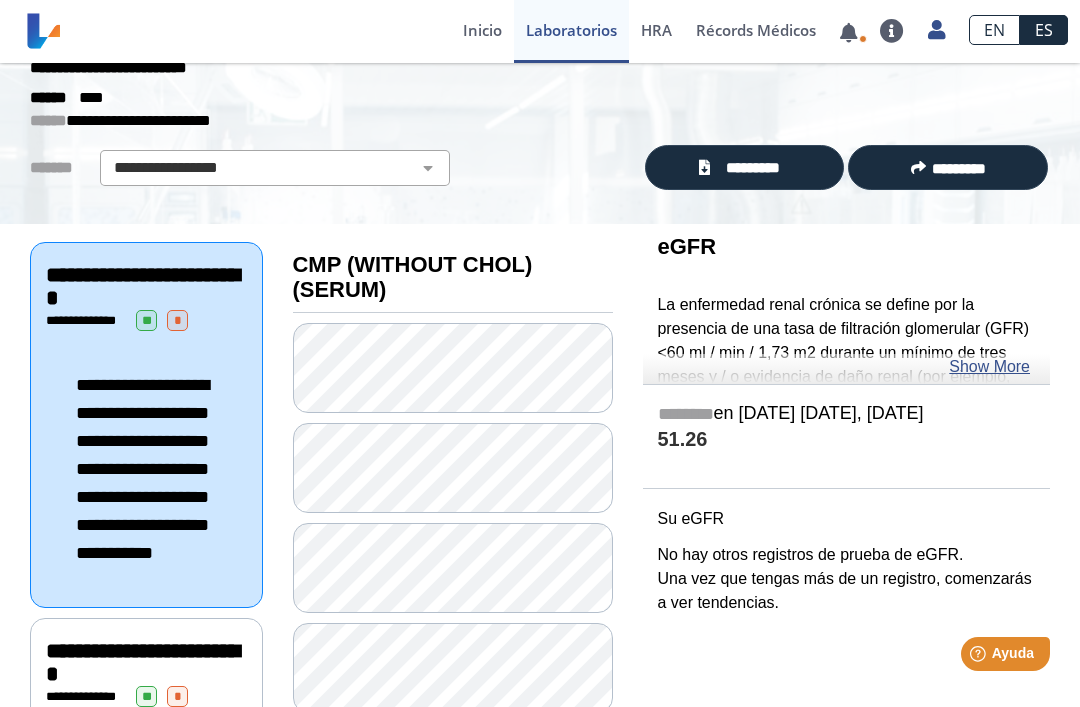 click on "Show More" 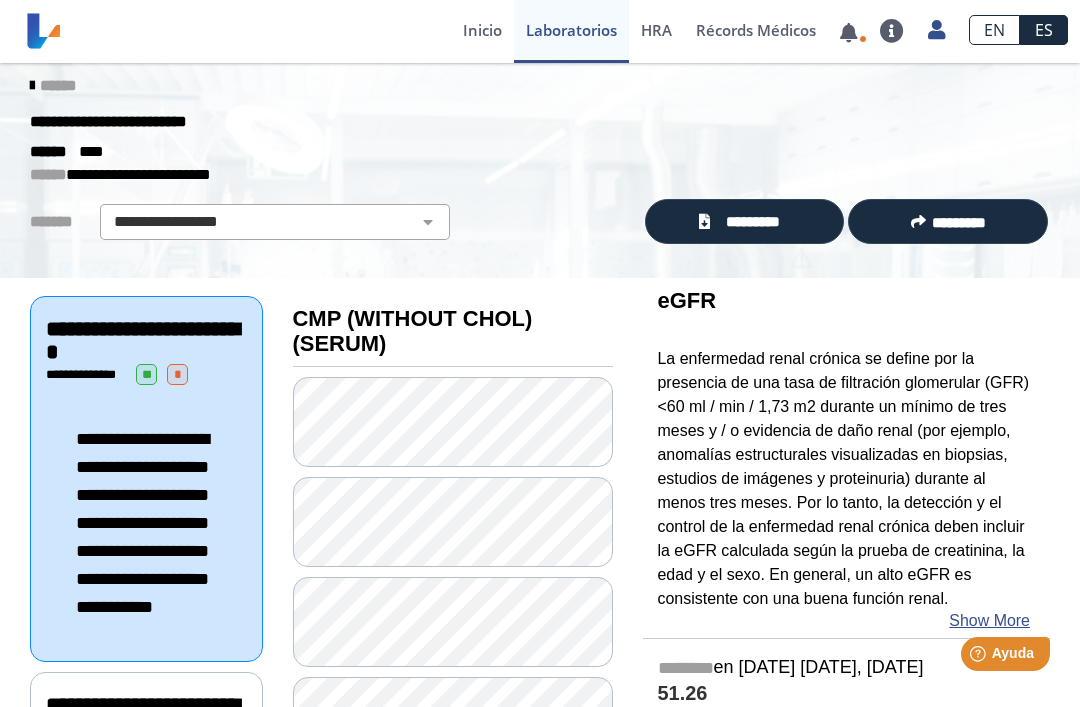 scroll, scrollTop: 2, scrollLeft: 0, axis: vertical 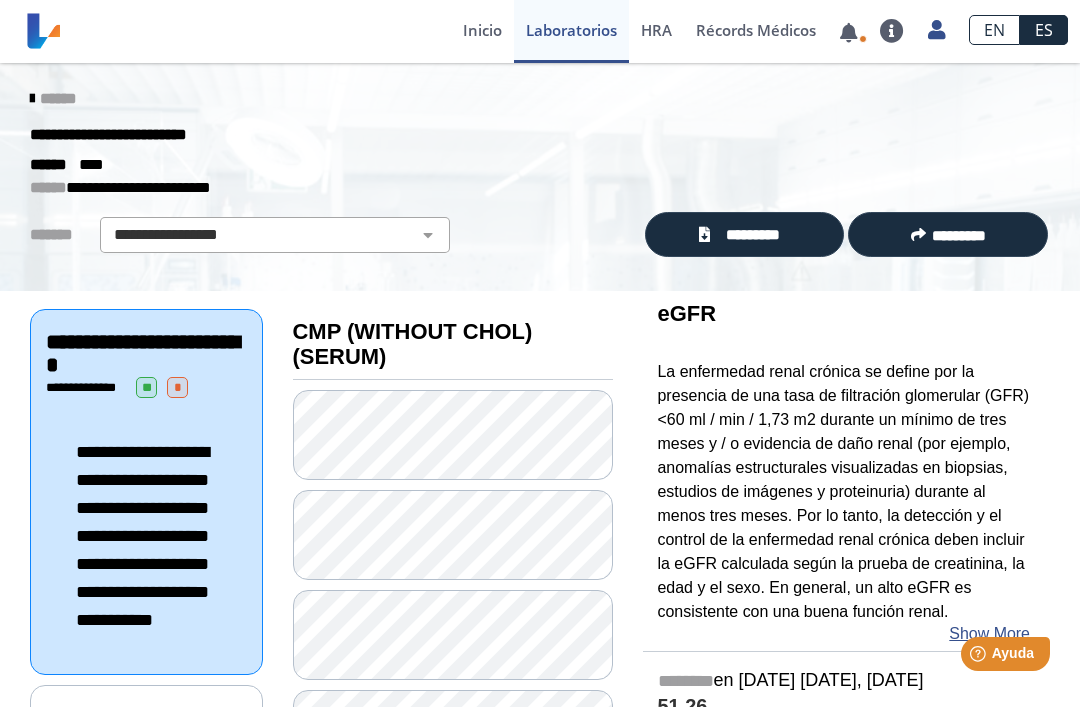 click 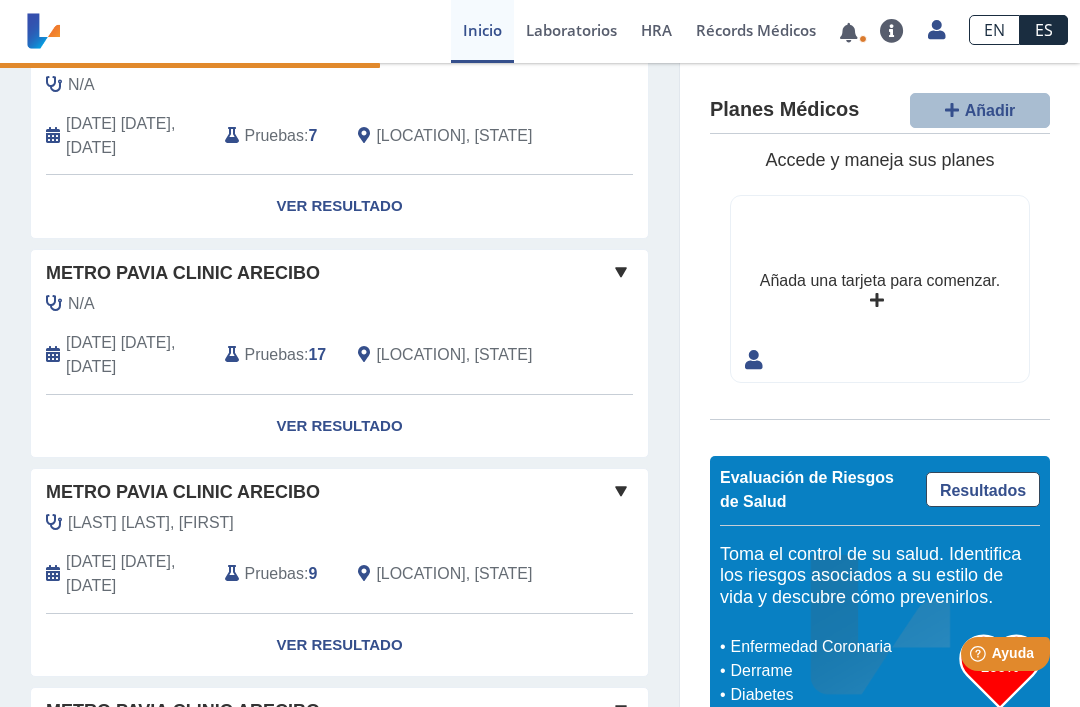 scroll, scrollTop: 1256, scrollLeft: 0, axis: vertical 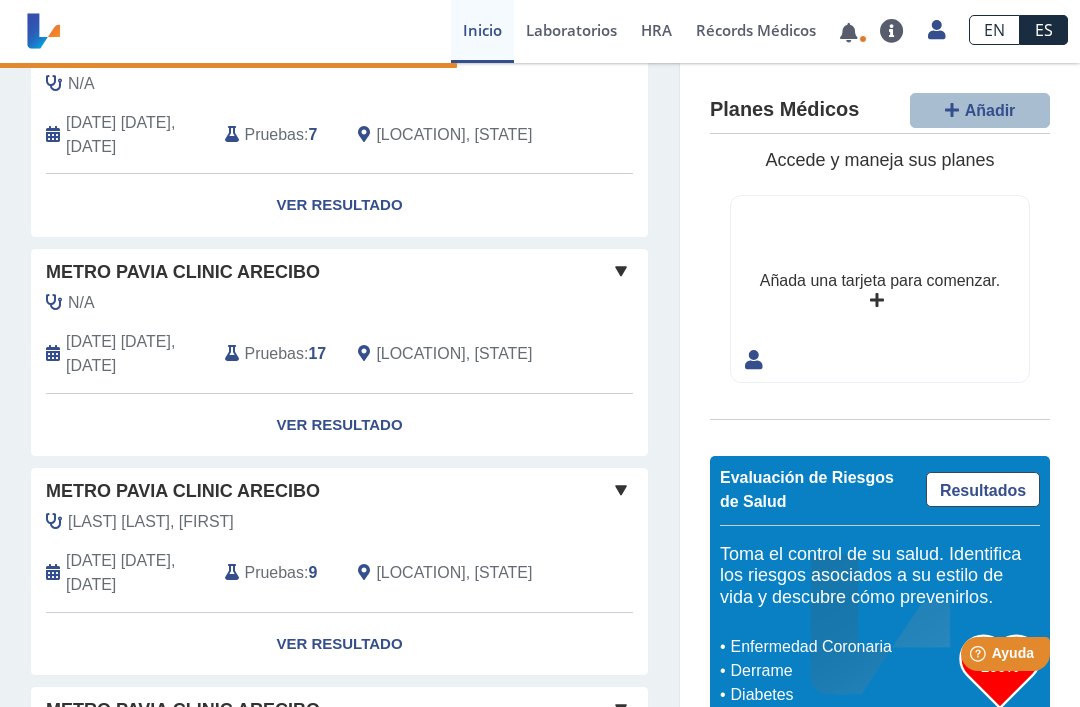 click on "Ver Resultado" 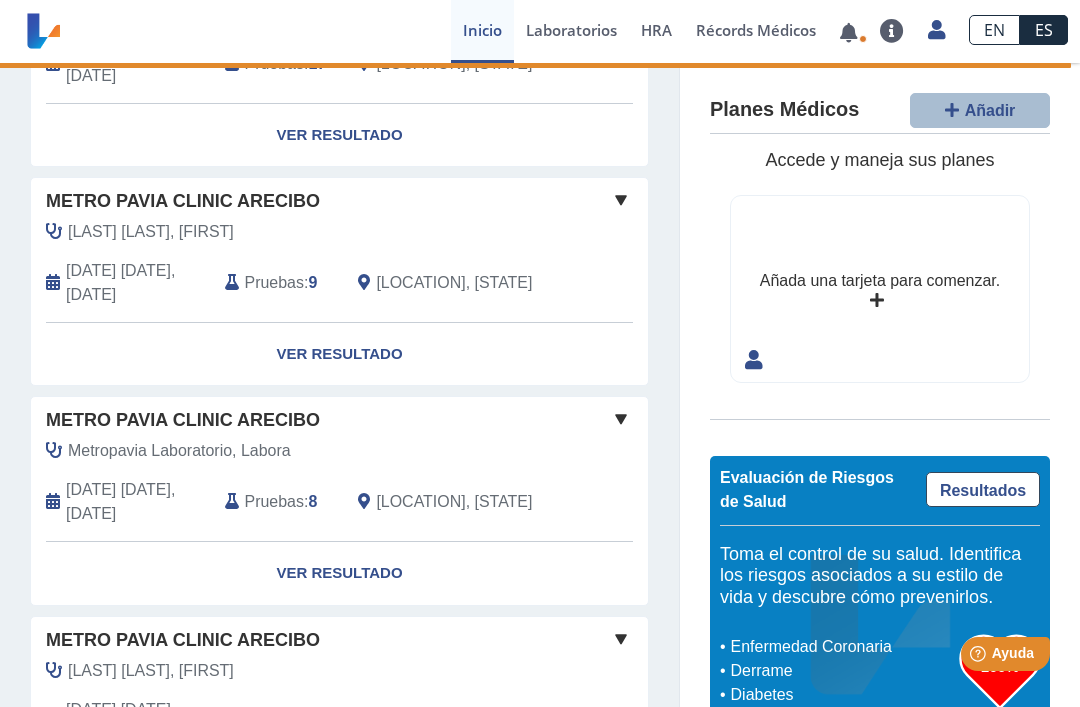 scroll, scrollTop: 1546, scrollLeft: 0, axis: vertical 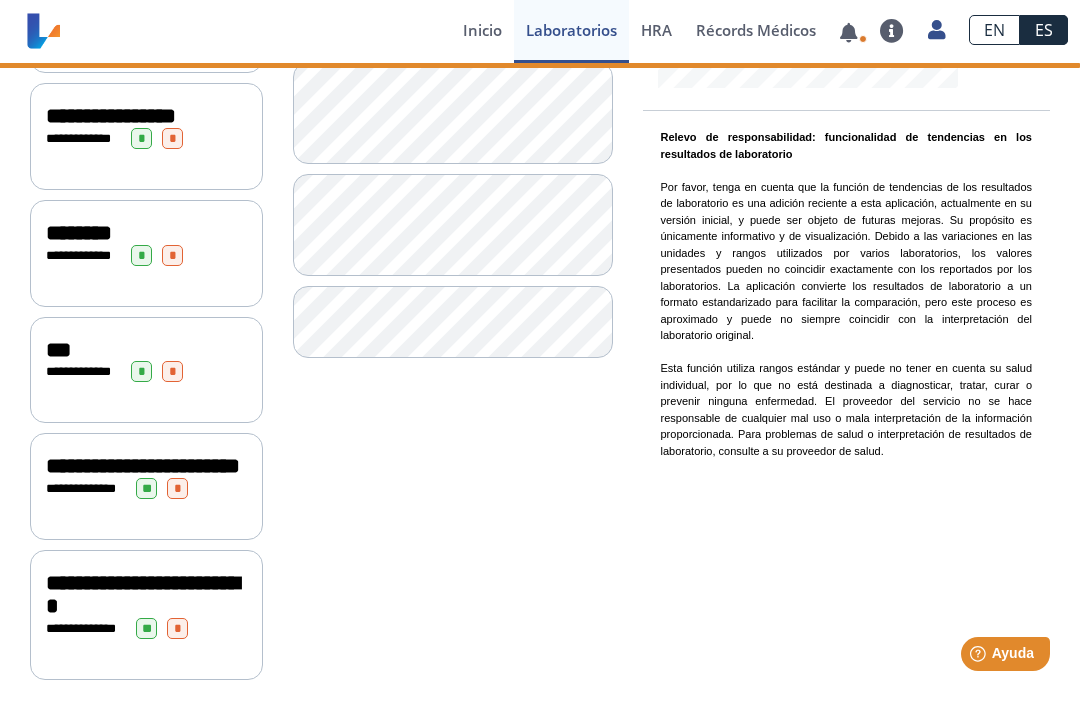 click on "**********" 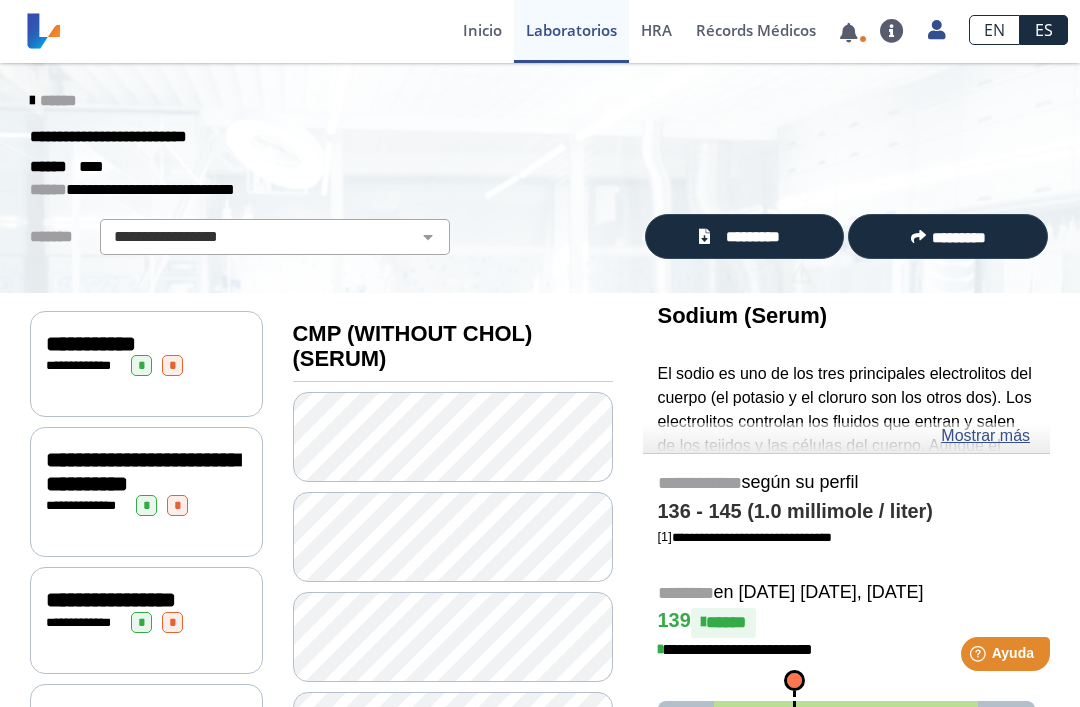 scroll, scrollTop: 0, scrollLeft: 0, axis: both 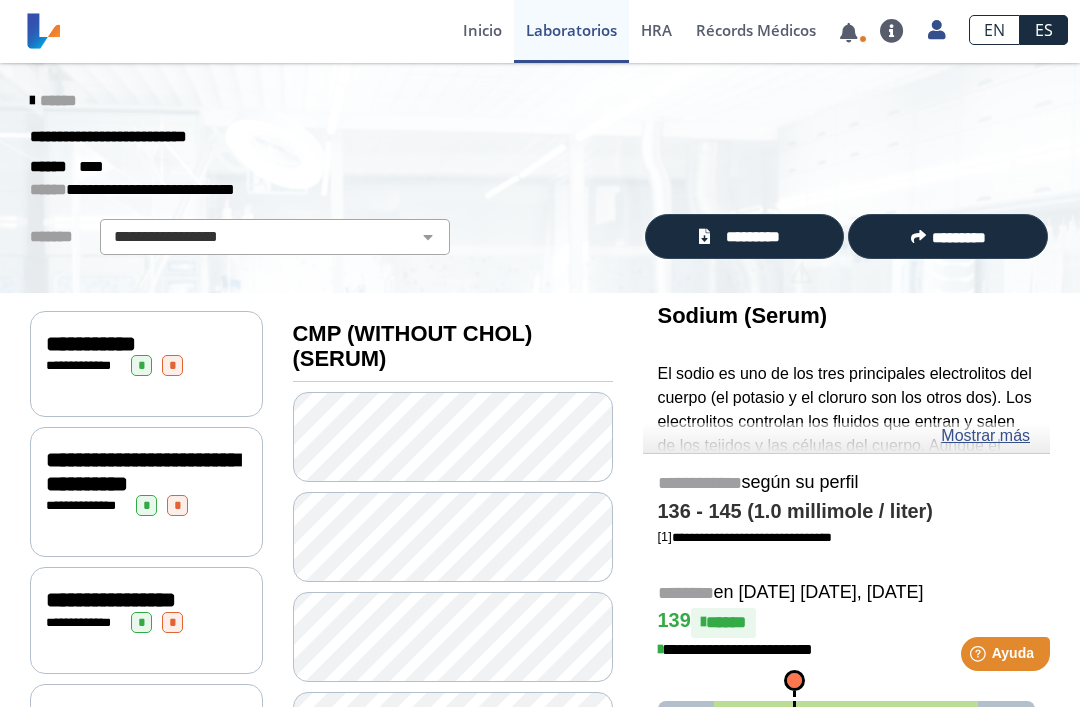 click 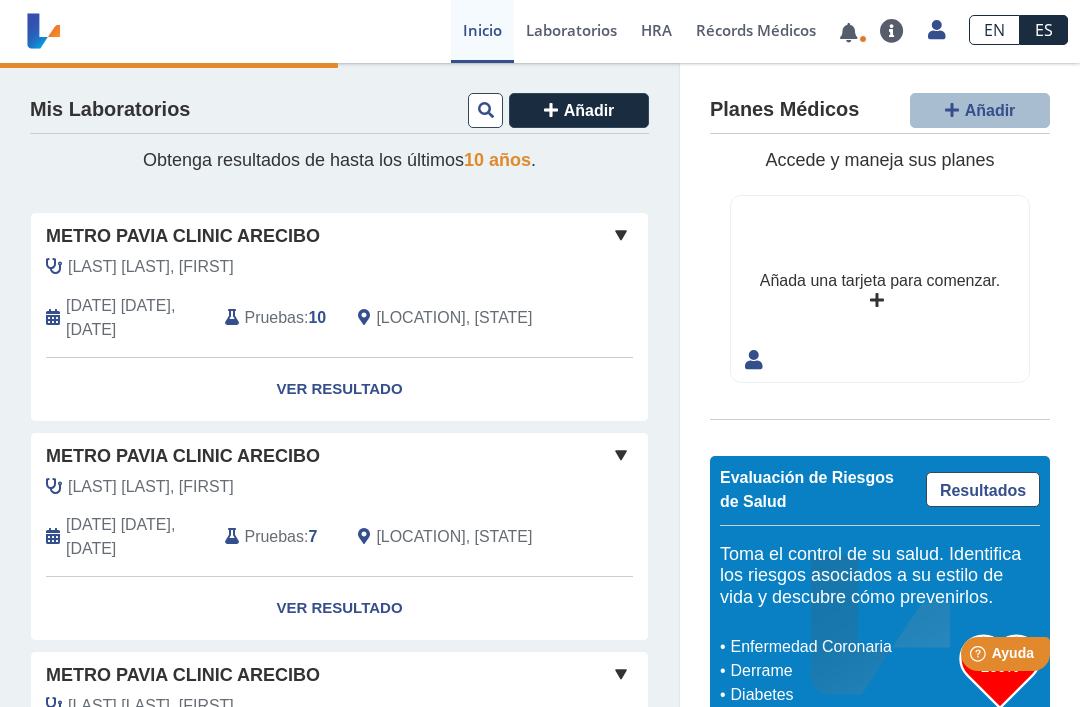 click on "Ver Resultado" 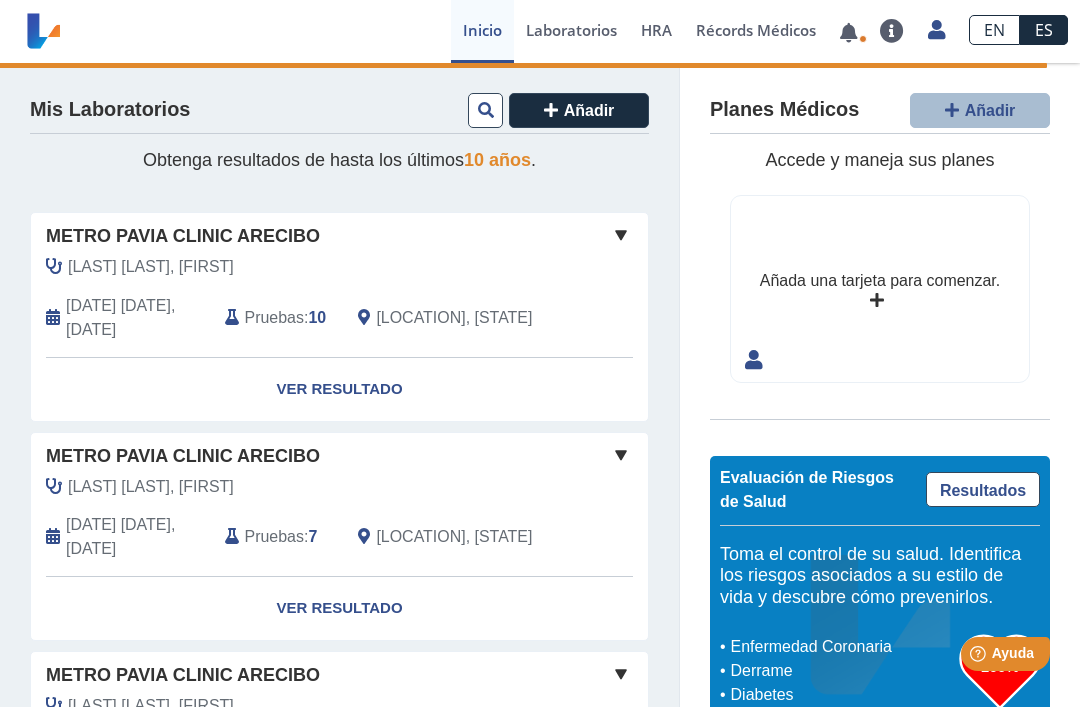 click on "Ver Resultado" 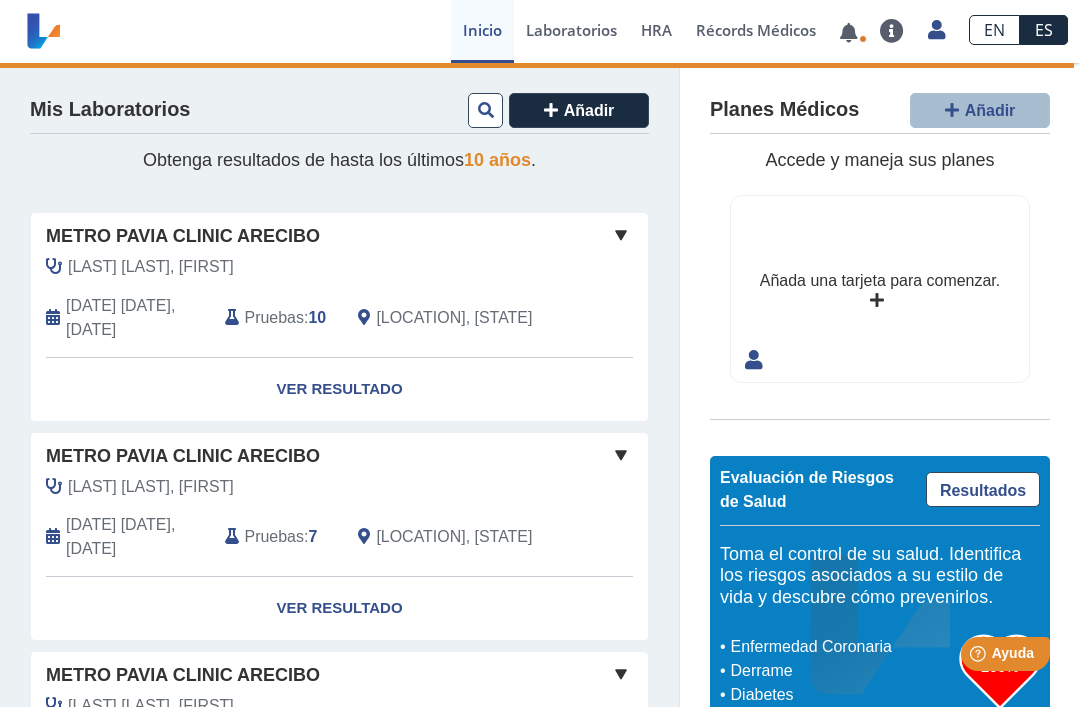 click on "Ver Resultado" 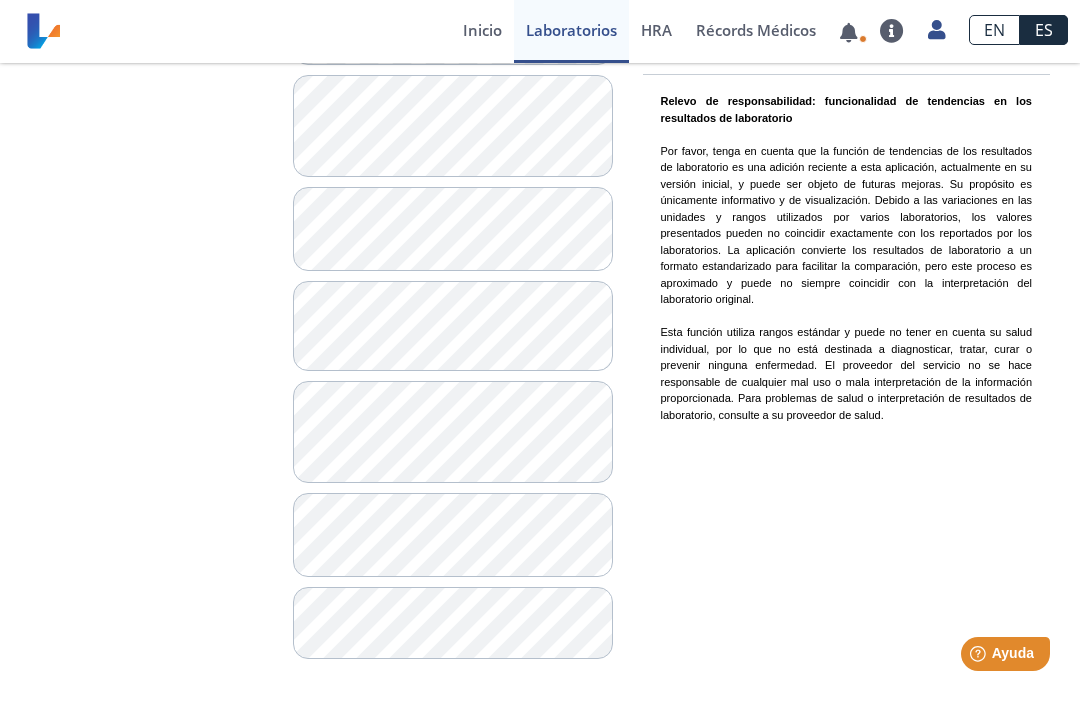 scroll, scrollTop: 1515, scrollLeft: 0, axis: vertical 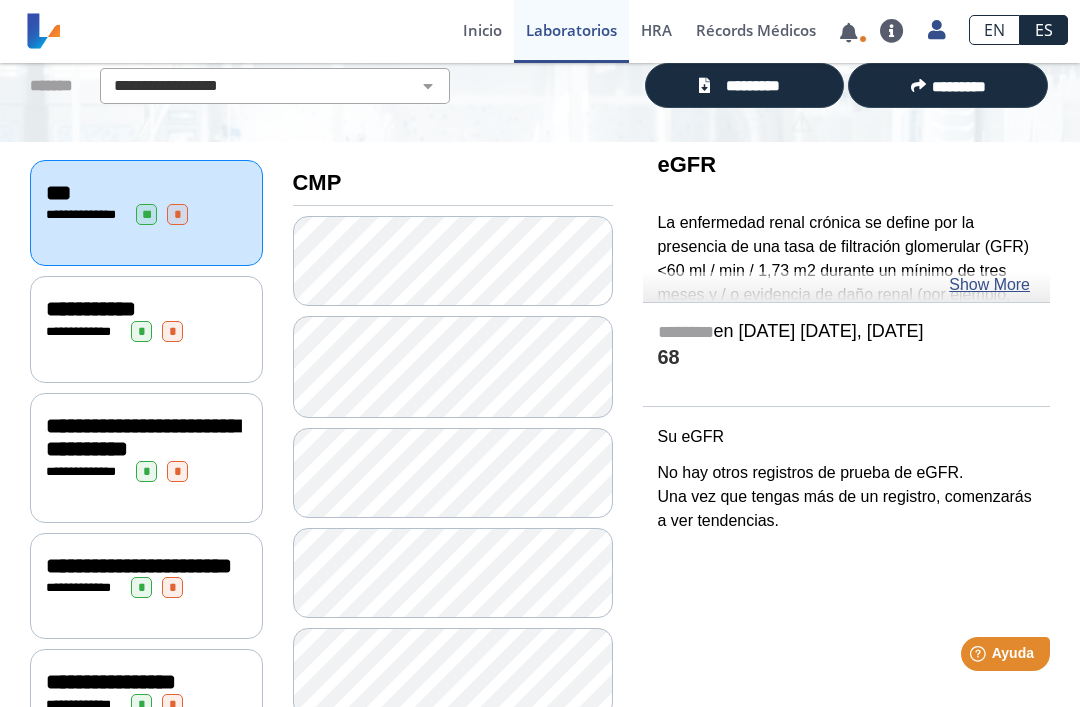 click on "*" 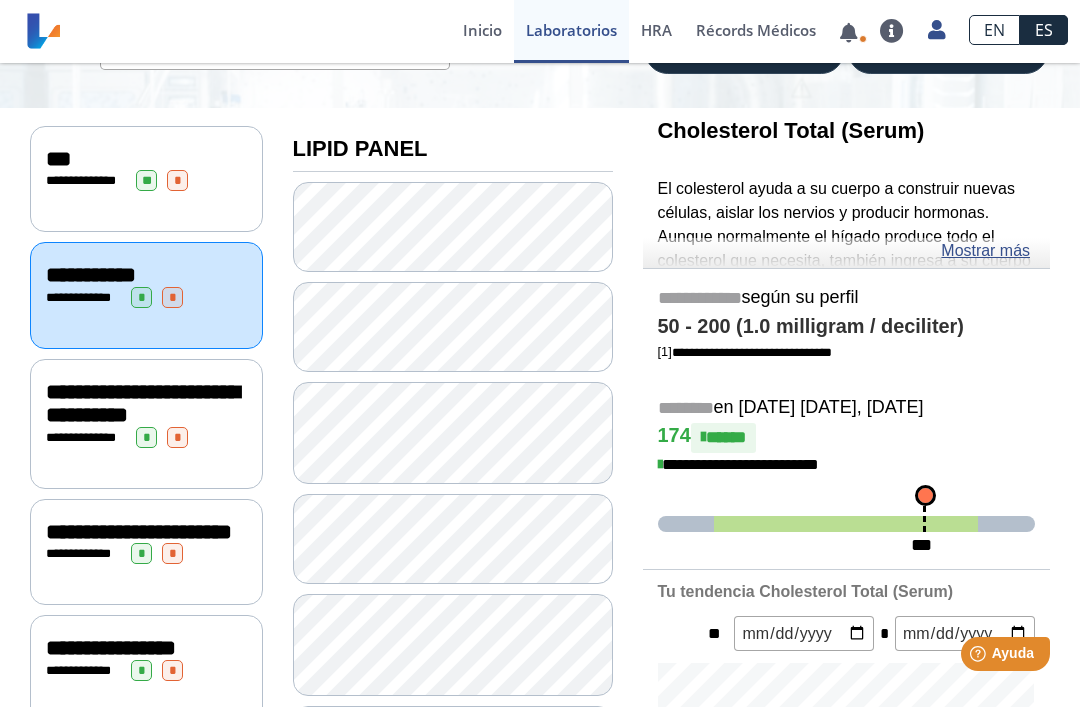 scroll, scrollTop: 187, scrollLeft: 0, axis: vertical 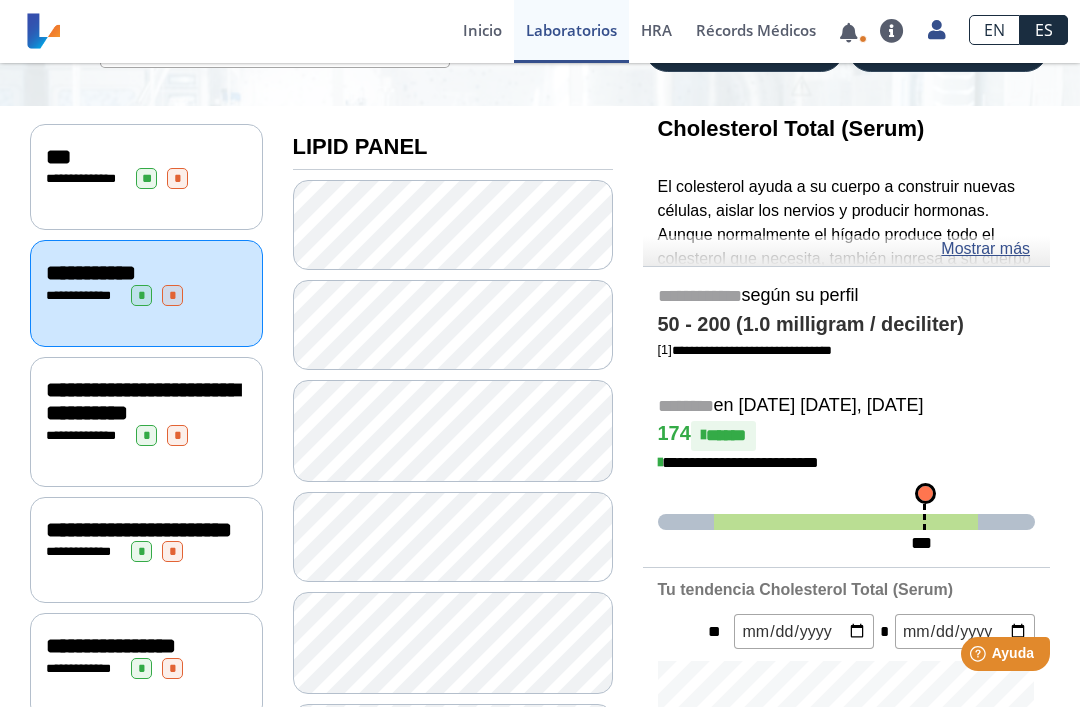 click on "**********" 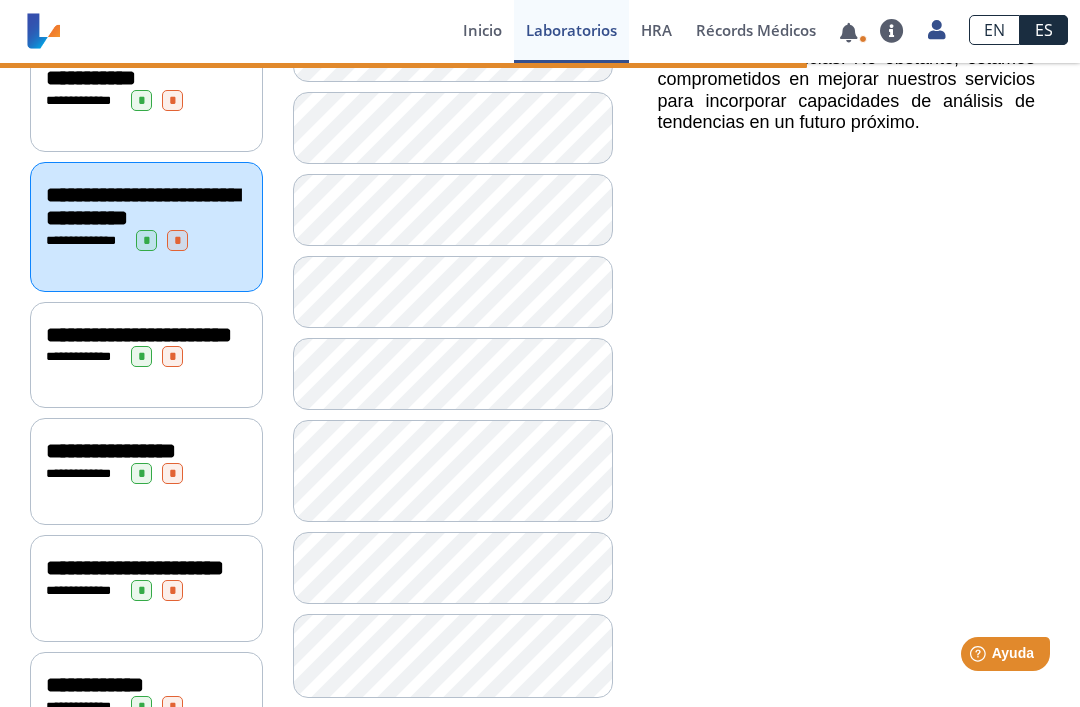 scroll, scrollTop: 329, scrollLeft: 0, axis: vertical 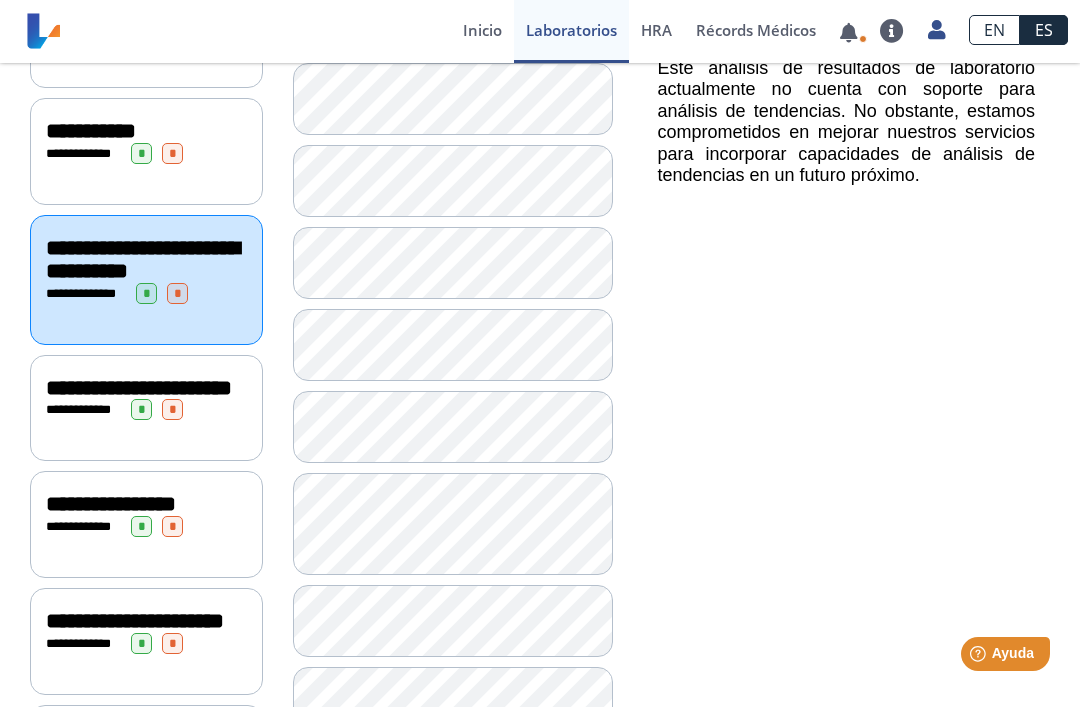click on "**********" 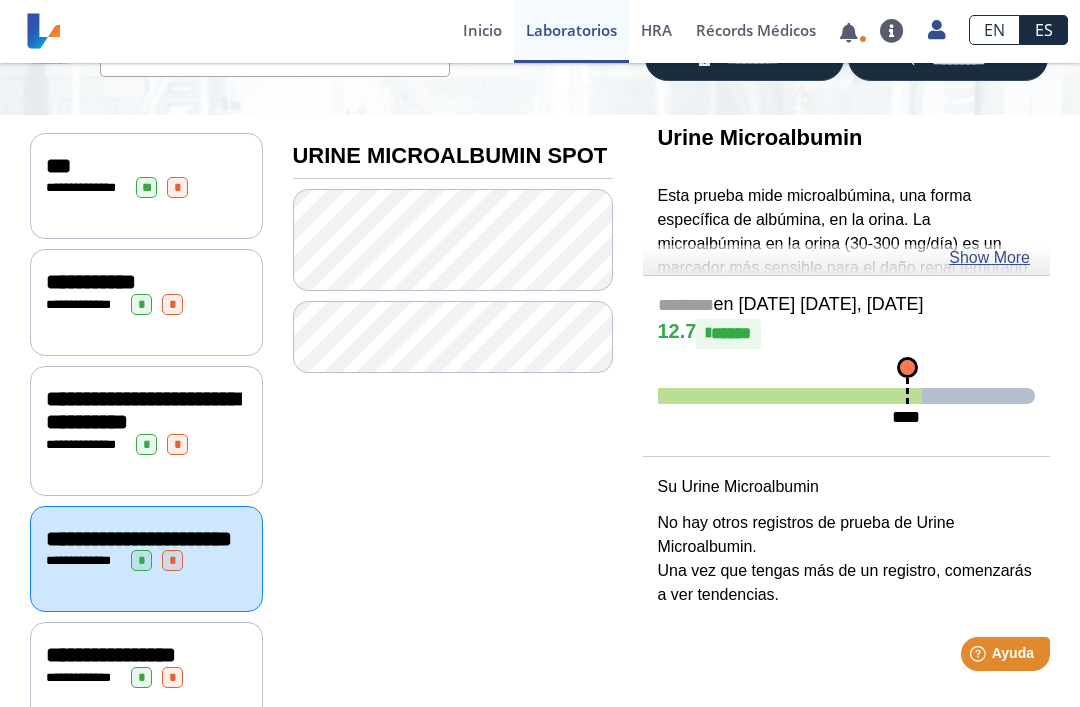 scroll, scrollTop: 177, scrollLeft: 0, axis: vertical 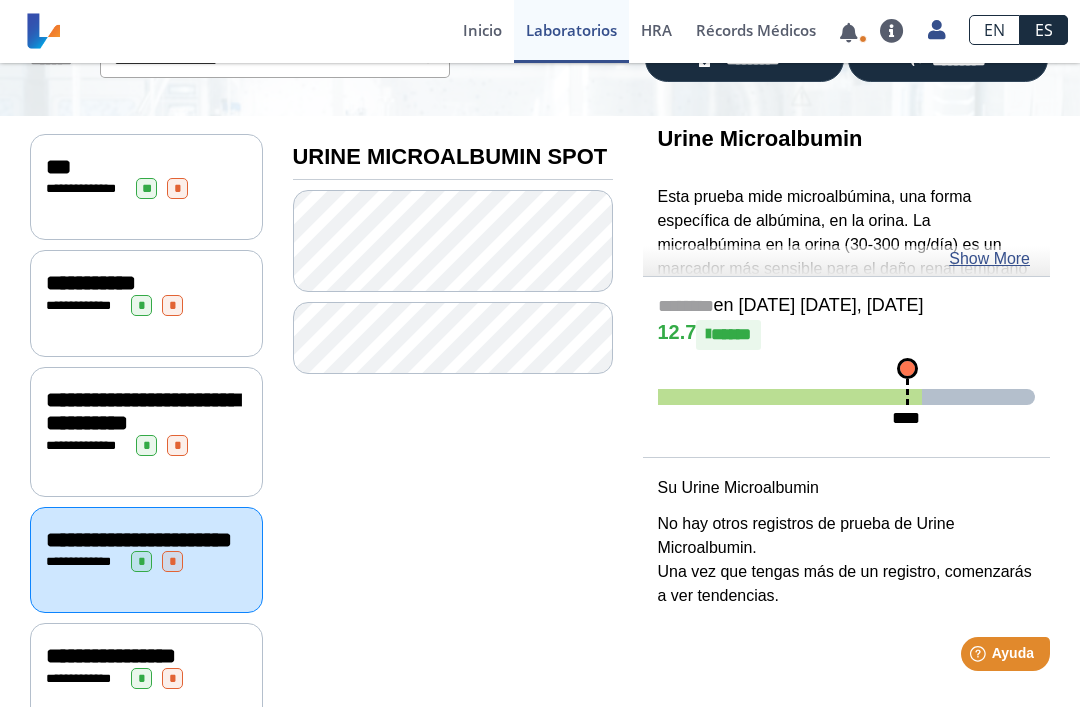 click on "Show More" 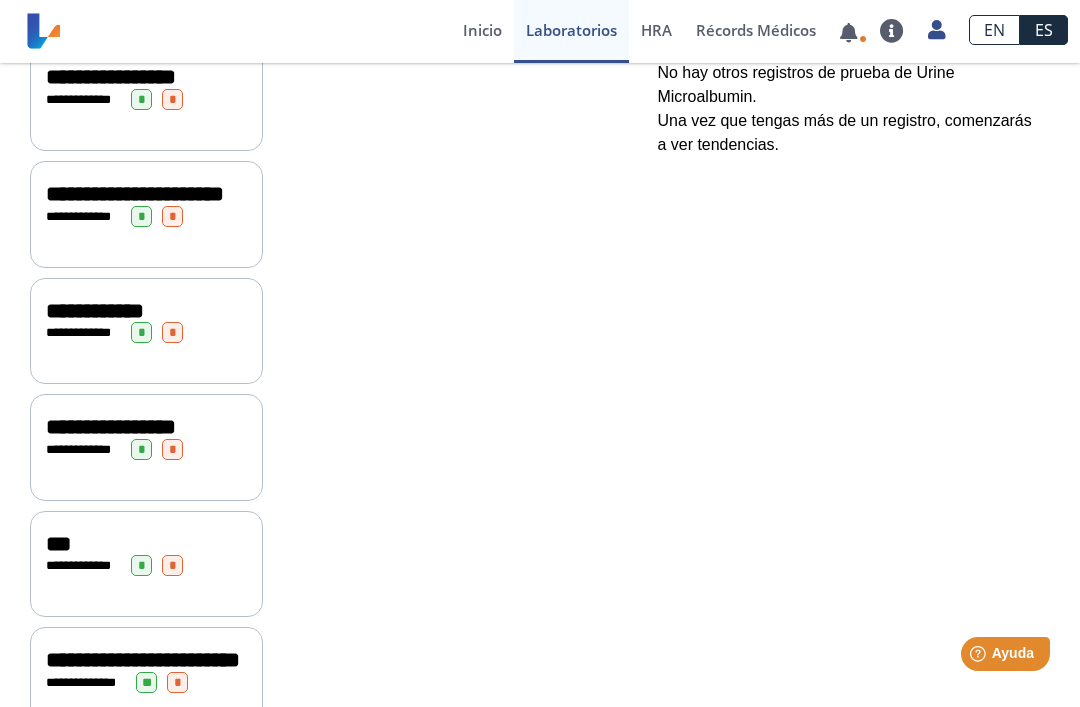 scroll, scrollTop: 738, scrollLeft: 0, axis: vertical 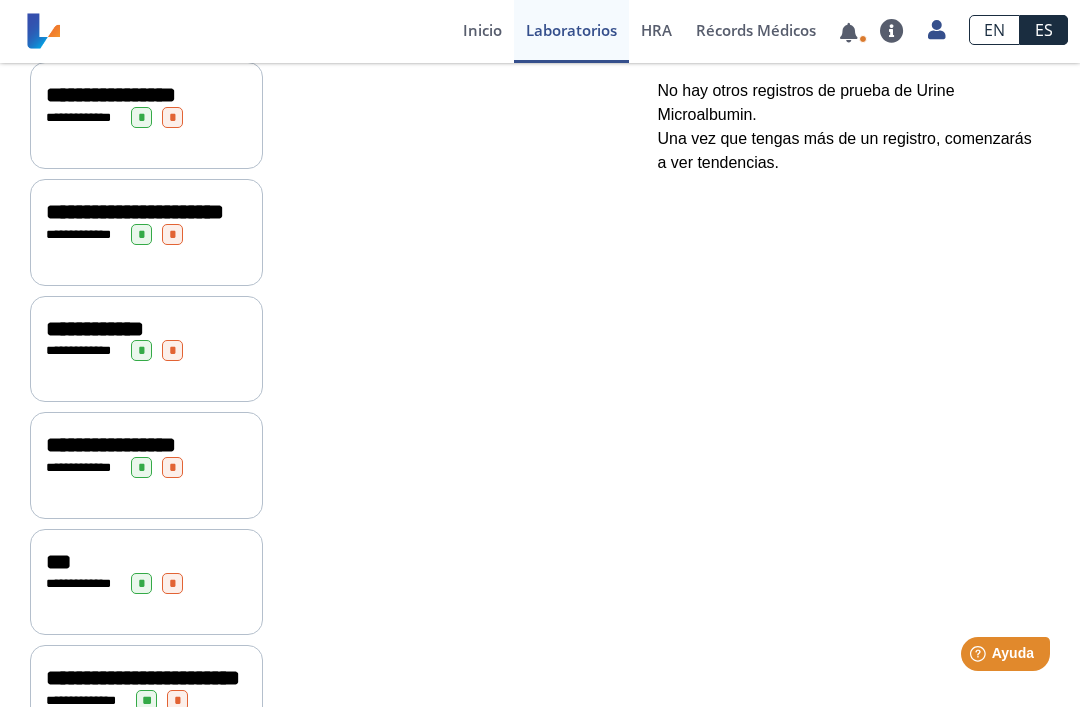 click on "*" 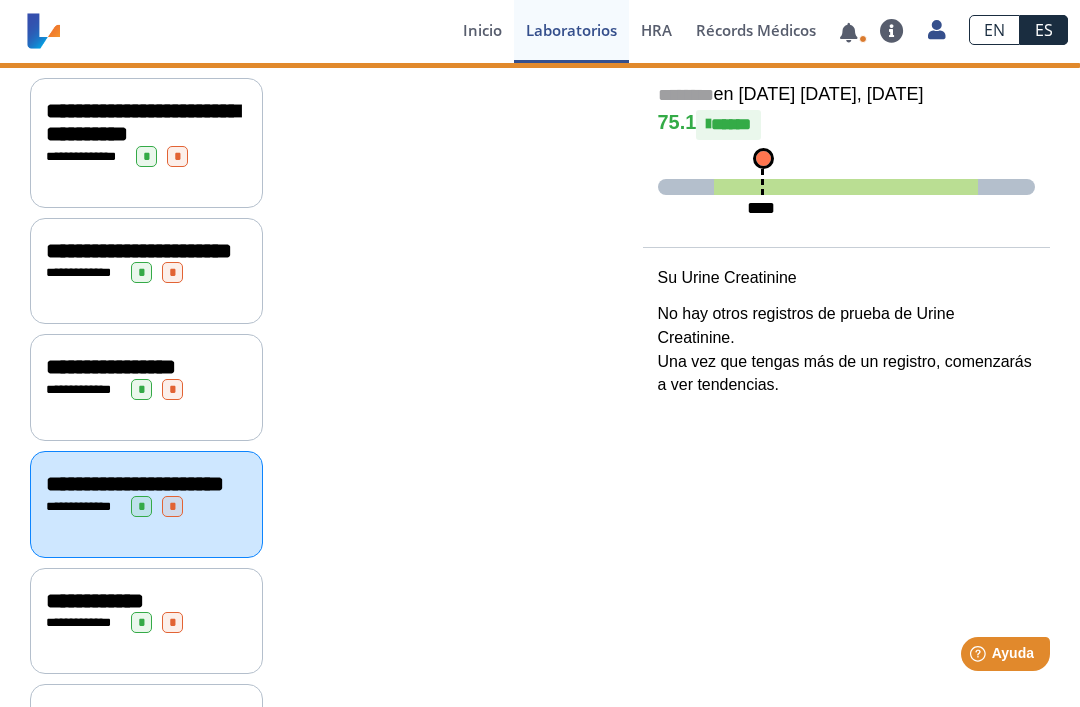 scroll, scrollTop: 470, scrollLeft: 0, axis: vertical 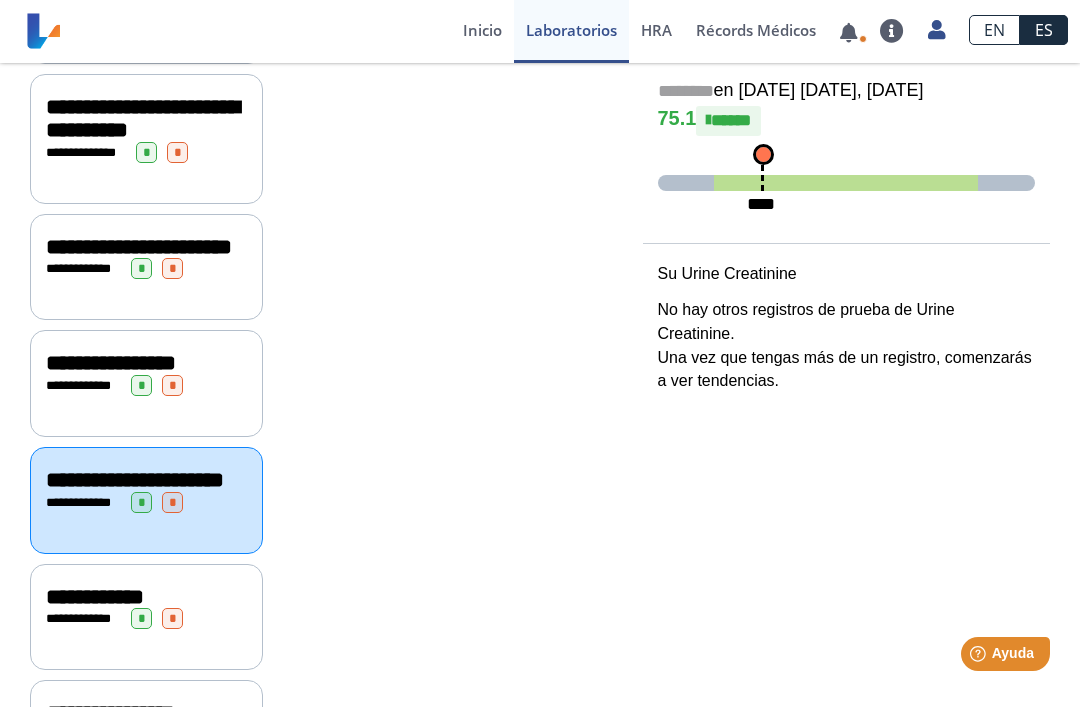 click on "**********" 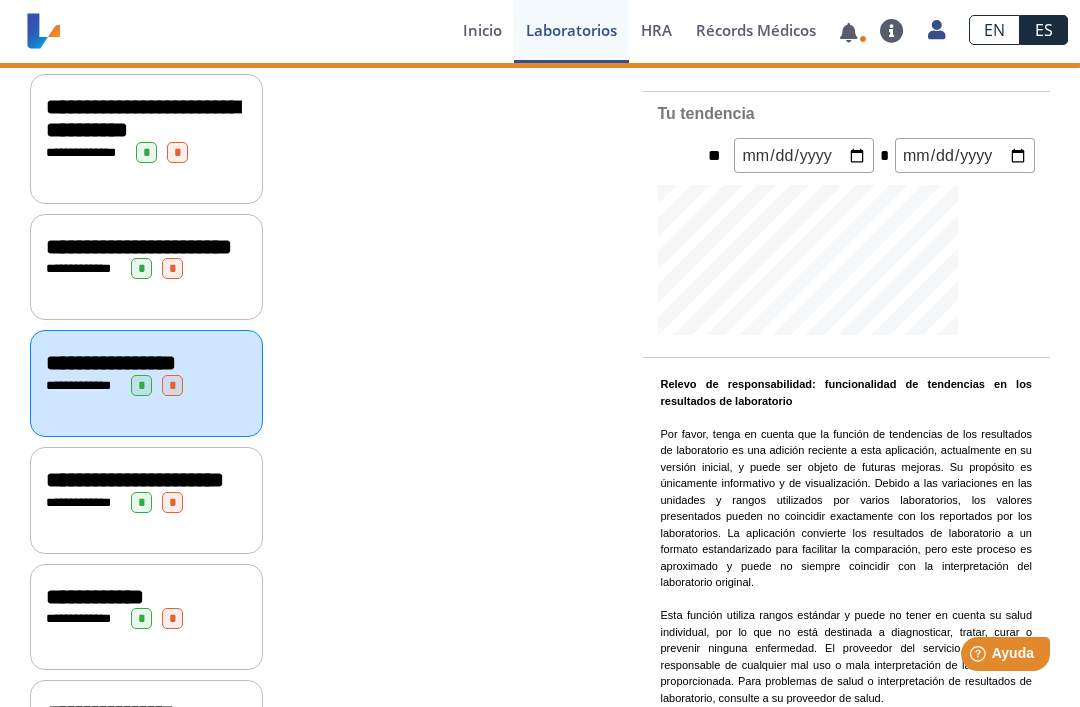 click on "**********" 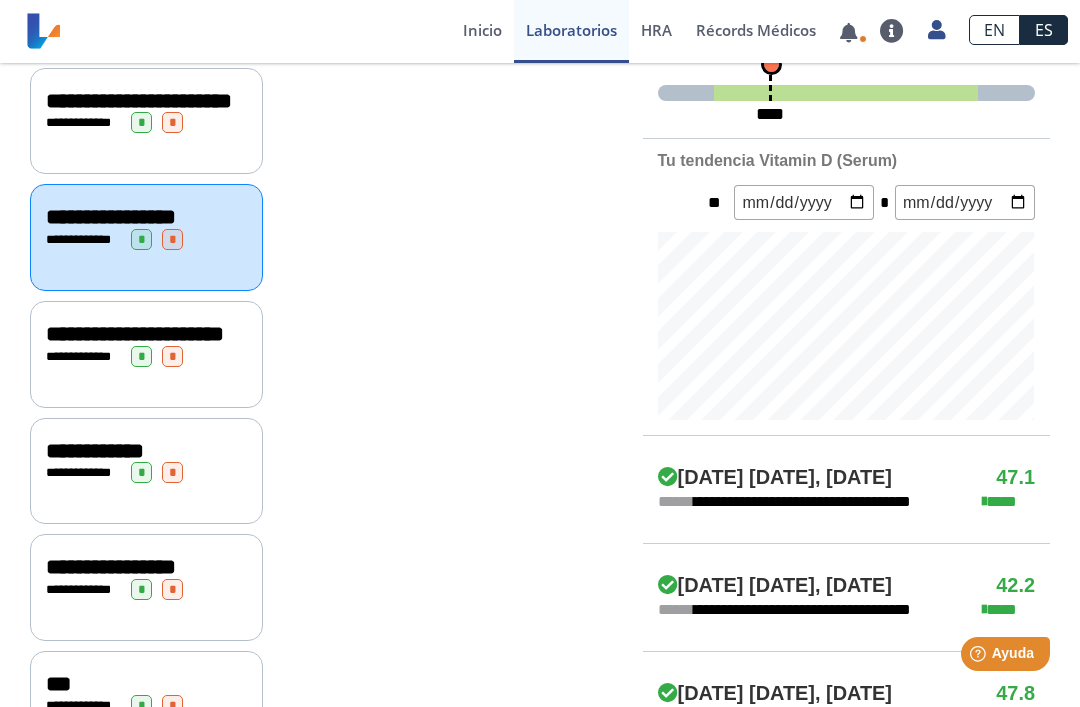 scroll, scrollTop: 618, scrollLeft: 0, axis: vertical 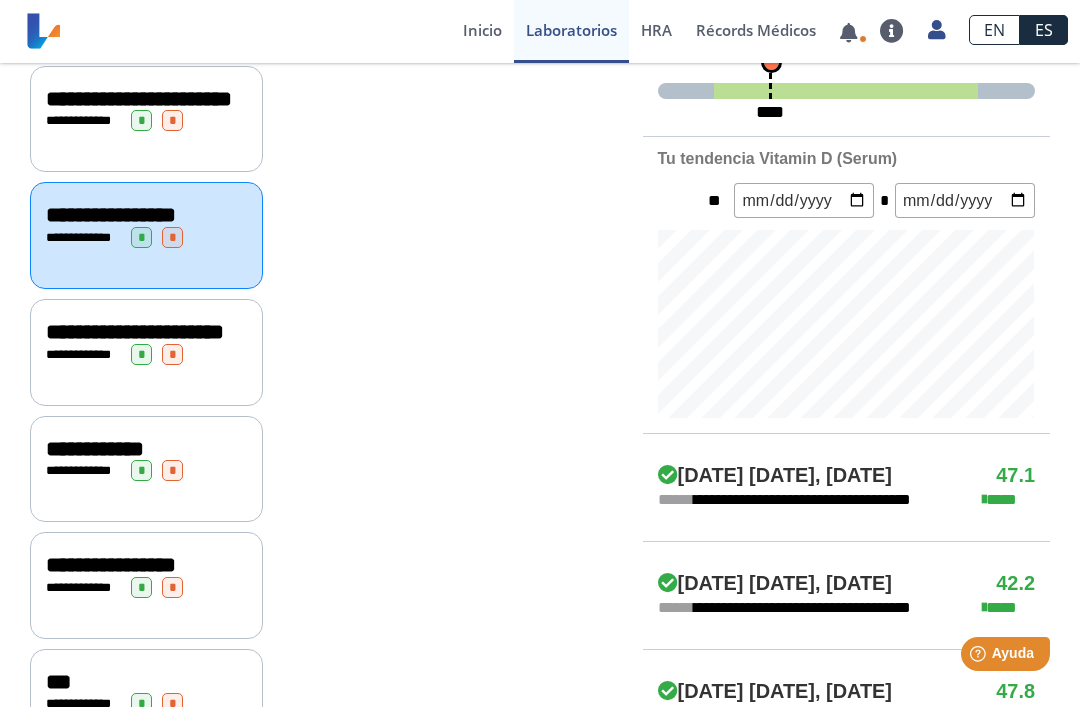 click on "**********" 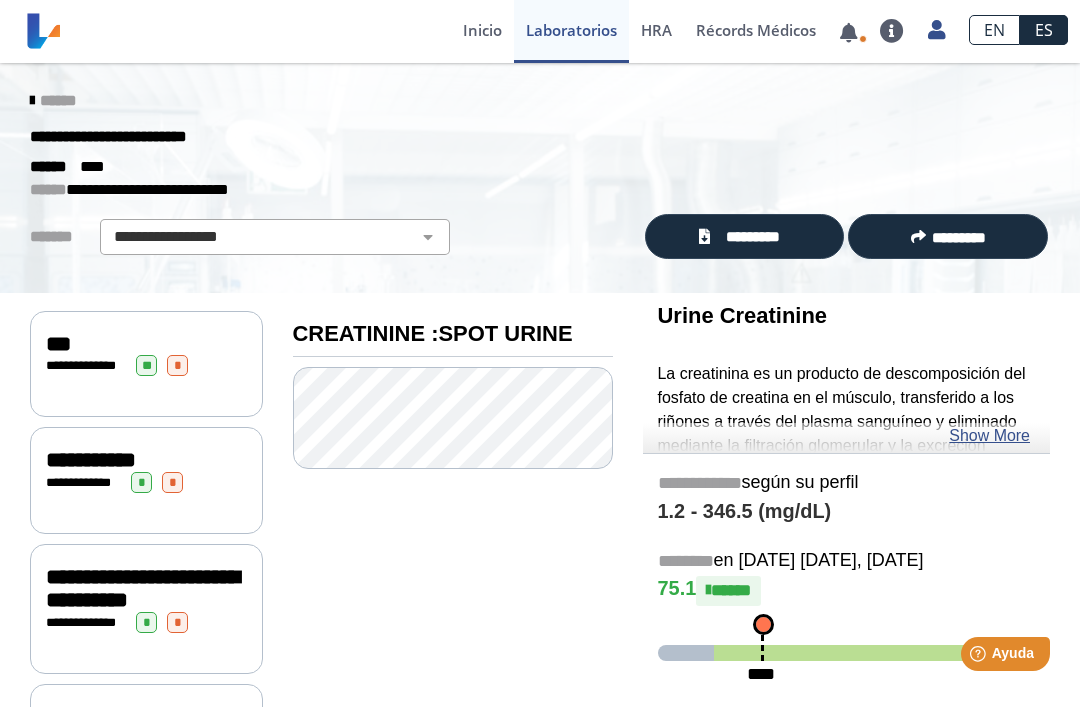 scroll, scrollTop: 0, scrollLeft: 0, axis: both 